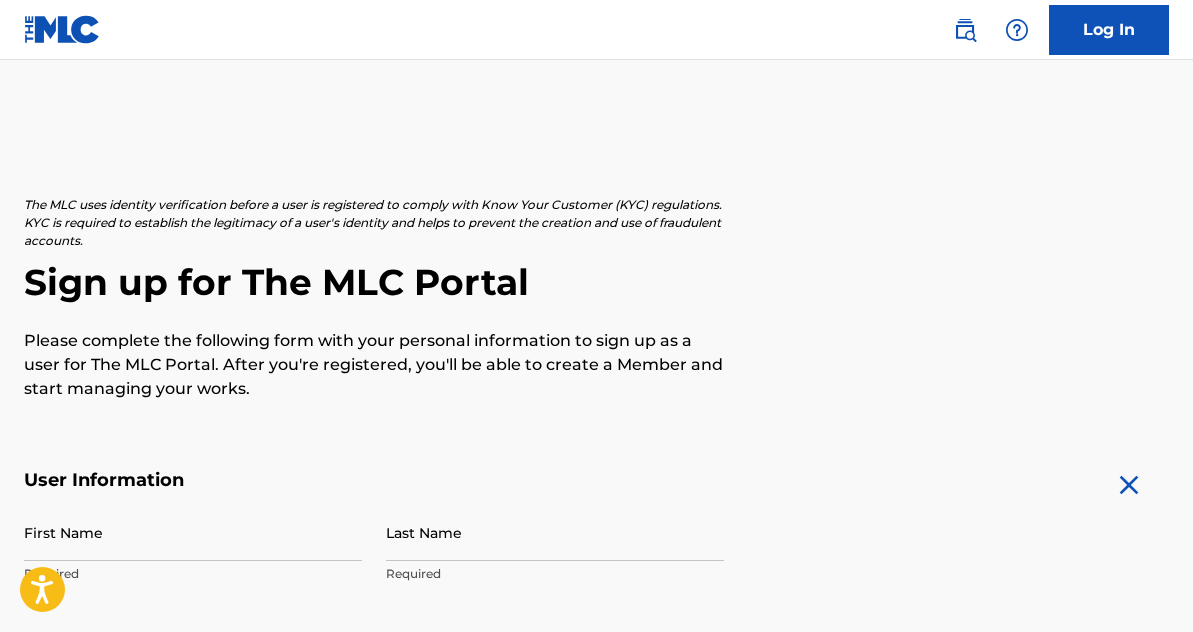 scroll, scrollTop: 0, scrollLeft: 0, axis: both 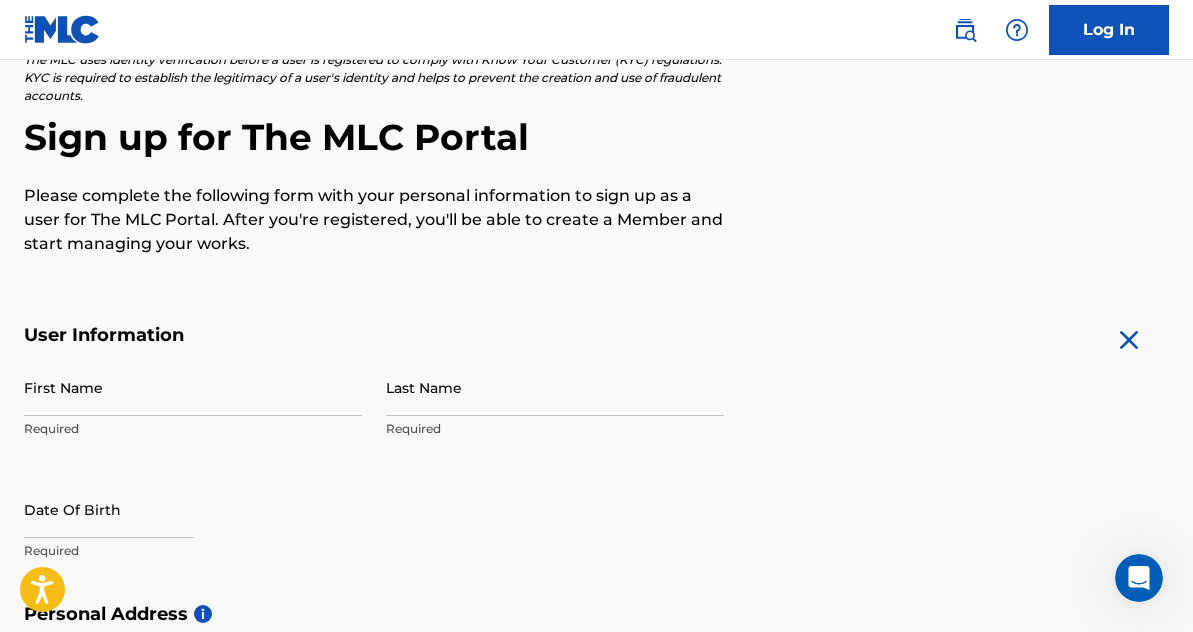 click on "First Name" at bounding box center (193, 387) 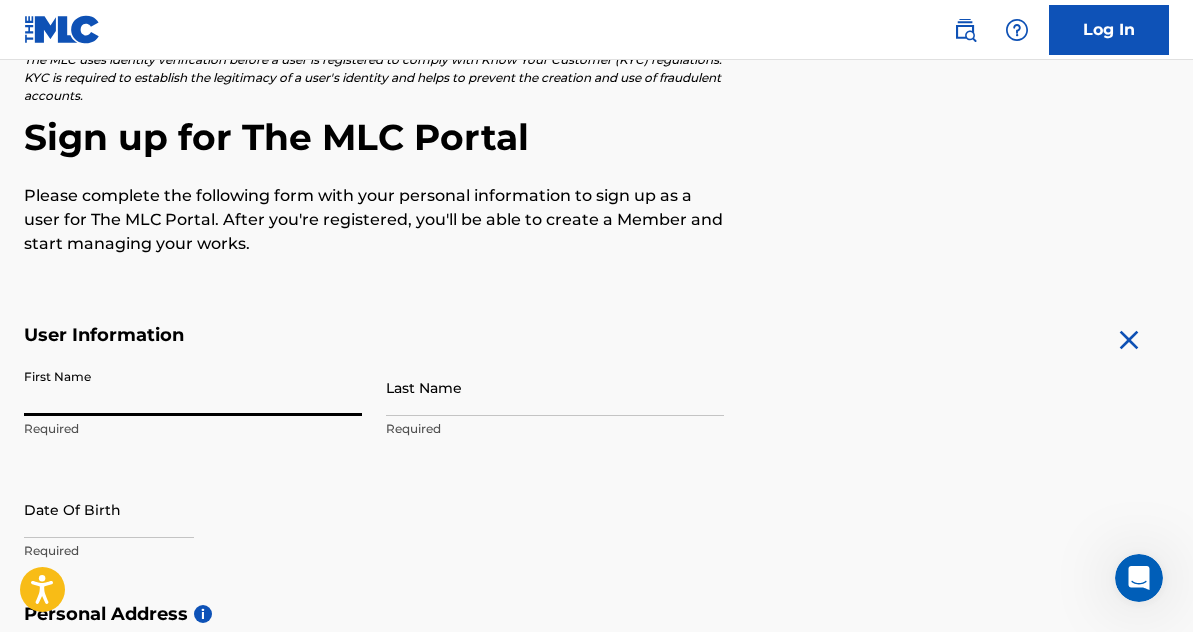 paste on "[PERSON_NAME]" 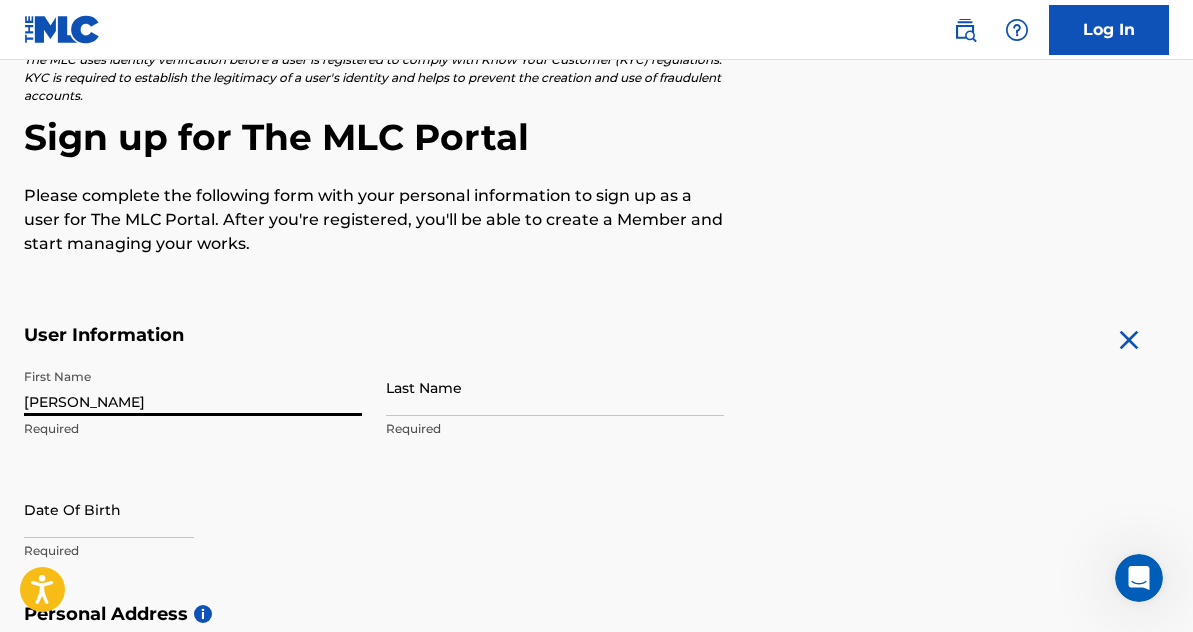 click on "[PERSON_NAME]" at bounding box center (193, 387) 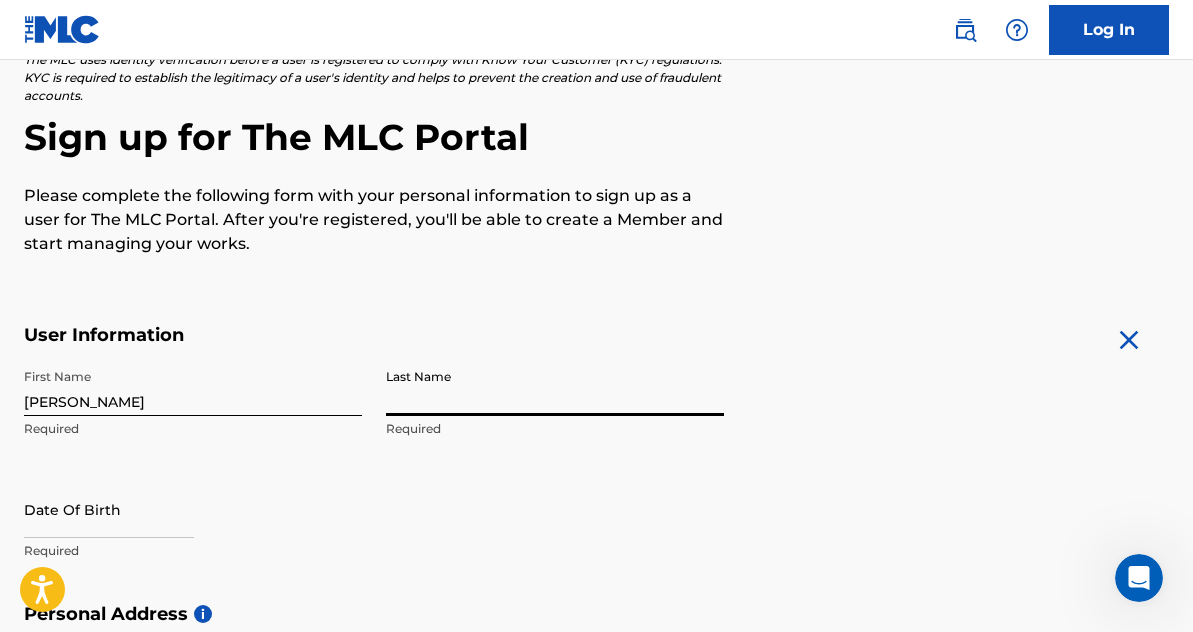 paste on "[PERSON_NAME]" 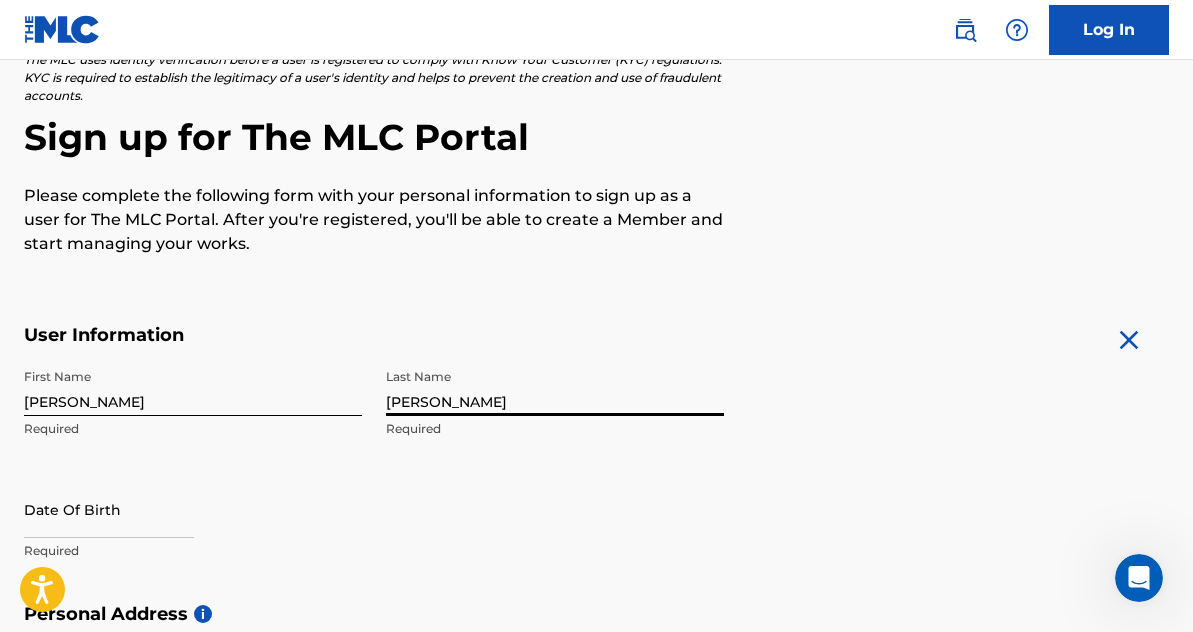 type on "[PERSON_NAME]" 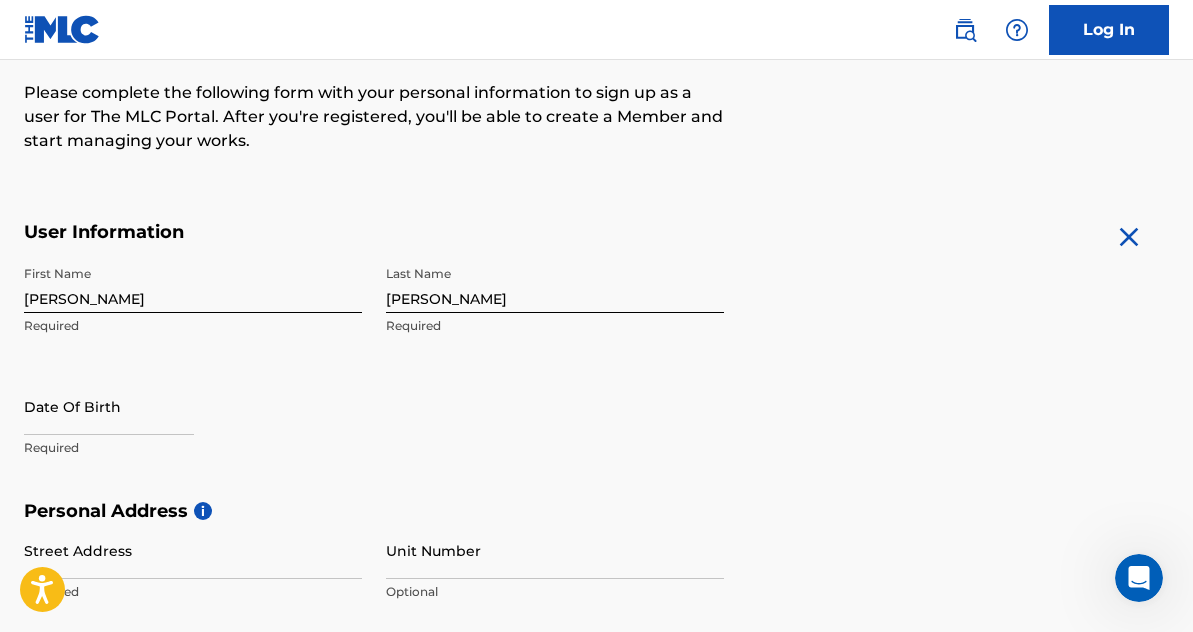 scroll, scrollTop: 254, scrollLeft: 0, axis: vertical 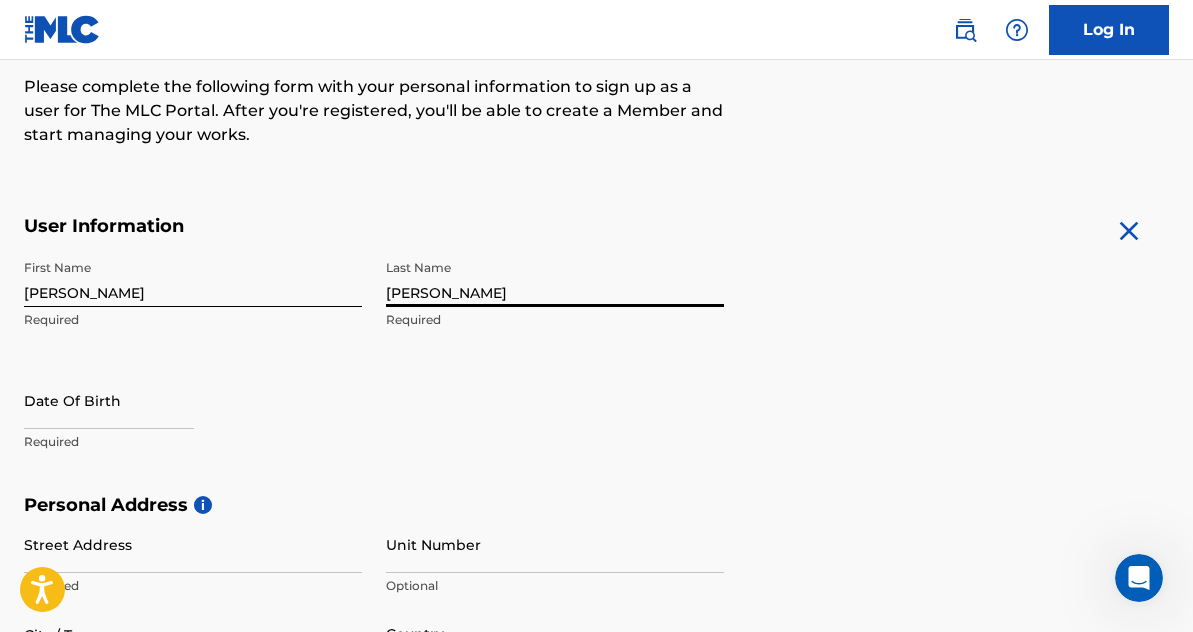 click at bounding box center [109, 400] 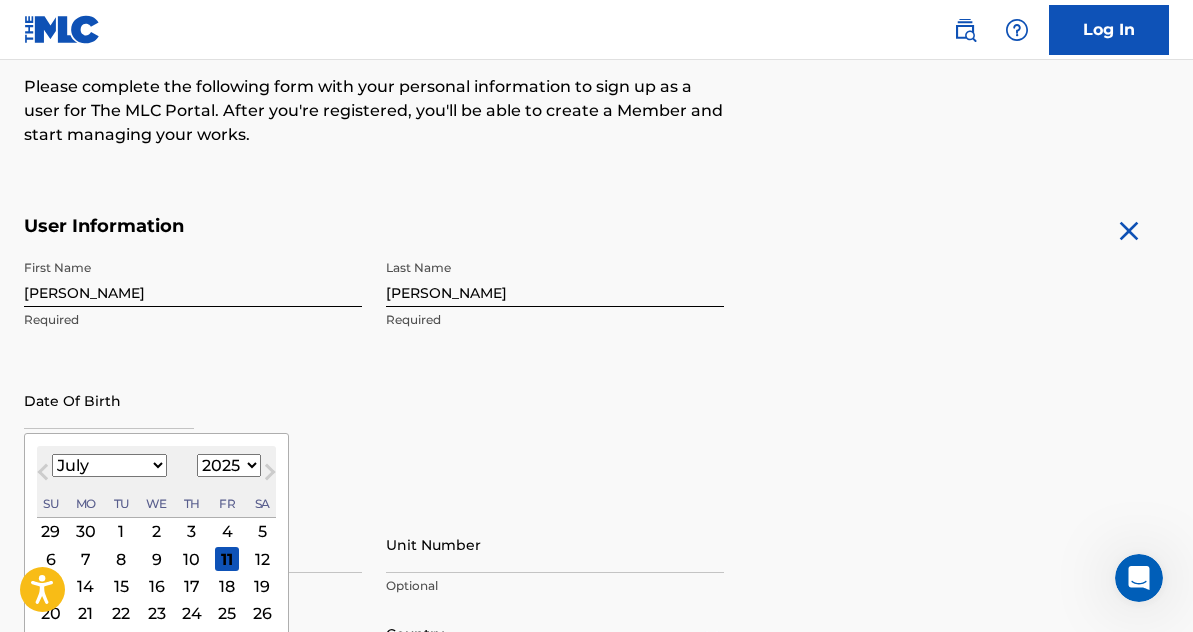 click on "1900 1901 1902 1903 1904 1905 1906 1907 1908 1909 1910 1911 1912 1913 1914 1915 1916 1917 1918 1919 1920 1921 1922 1923 1924 1925 1926 1927 1928 1929 1930 1931 1932 1933 1934 1935 1936 1937 1938 1939 1940 1941 1942 1943 1944 1945 1946 1947 1948 1949 1950 1951 1952 1953 1954 1955 1956 1957 1958 1959 1960 1961 1962 1963 1964 1965 1966 1967 1968 1969 1970 1971 1972 1973 1974 1975 1976 1977 1978 1979 1980 1981 1982 1983 1984 1985 1986 1987 1988 1989 1990 1991 1992 1993 1994 1995 1996 1997 1998 1999 2000 2001 2002 2003 2004 2005 2006 2007 2008 2009 2010 2011 2012 2013 2014 2015 2016 2017 2018 2019 2020 2021 2022 2023 2024 2025 2026 2027 2028 2029 2030 2031 2032 2033 2034 2035 2036 2037 2038 2039 2040 2041 2042 2043 2044 2045 2046 2047 2048 2049 2050 2051 2052 2053 2054 2055 2056 2057 2058 2059 2060 2061 2062 2063 2064 2065 2066 2067 2068 2069 2070 2071 2072 2073 2074 2075 2076 2077 2078 2079 2080 2081 2082 2083 2084 2085 2086 2087 2088 2089 2090 2091 2092 2093 2094 2095 2096 2097 2098 2099 2100" at bounding box center (229, 465) 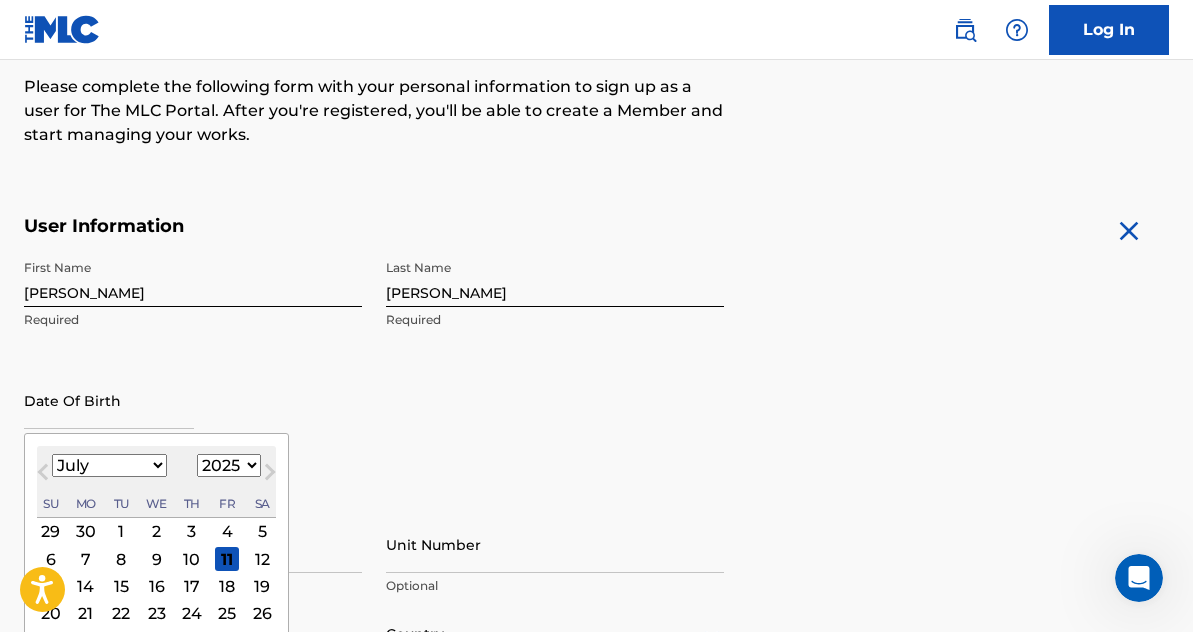 select on "1977" 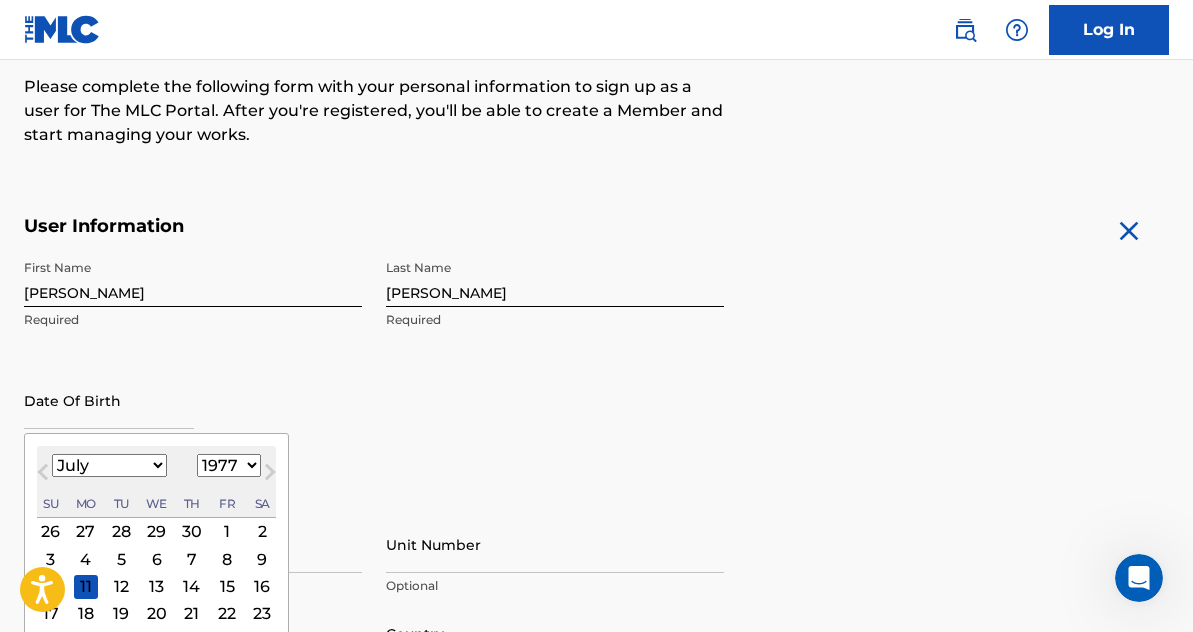 click on "January February March April May June July August September October November December" at bounding box center (109, 465) 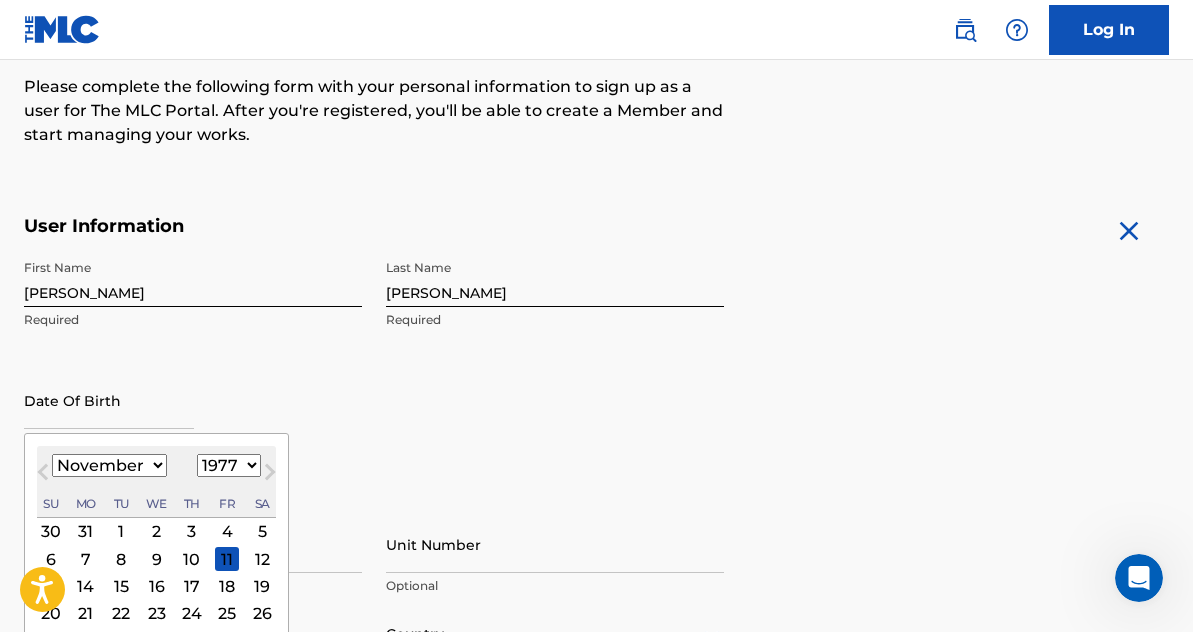 click on "6" at bounding box center (51, 559) 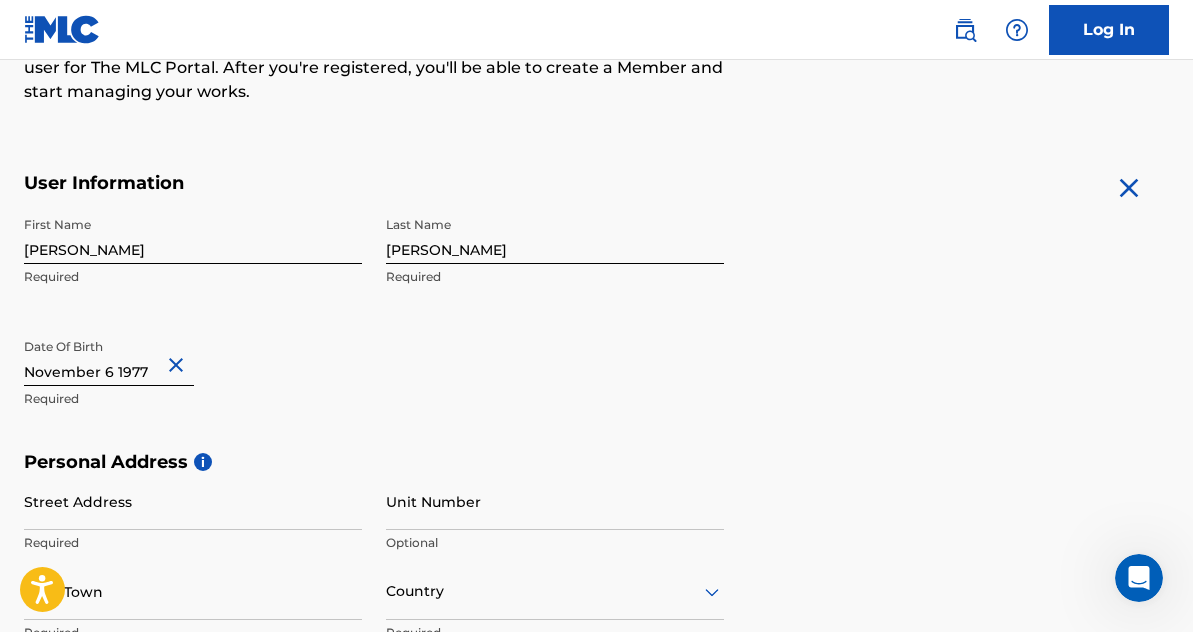 scroll, scrollTop: 299, scrollLeft: 0, axis: vertical 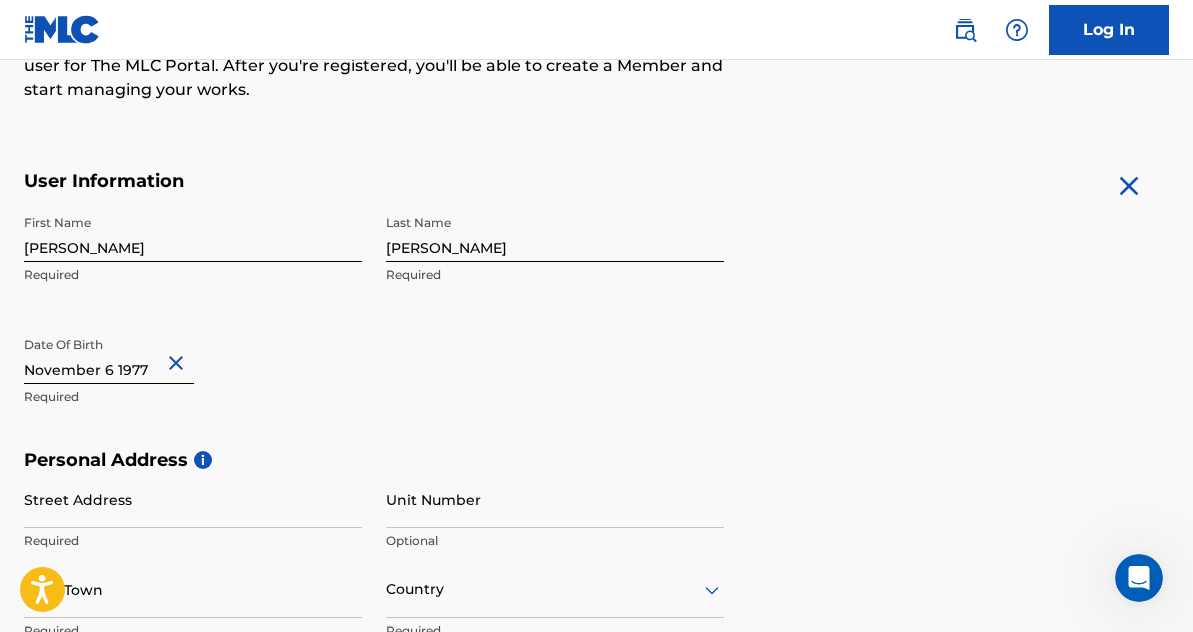 select on "10" 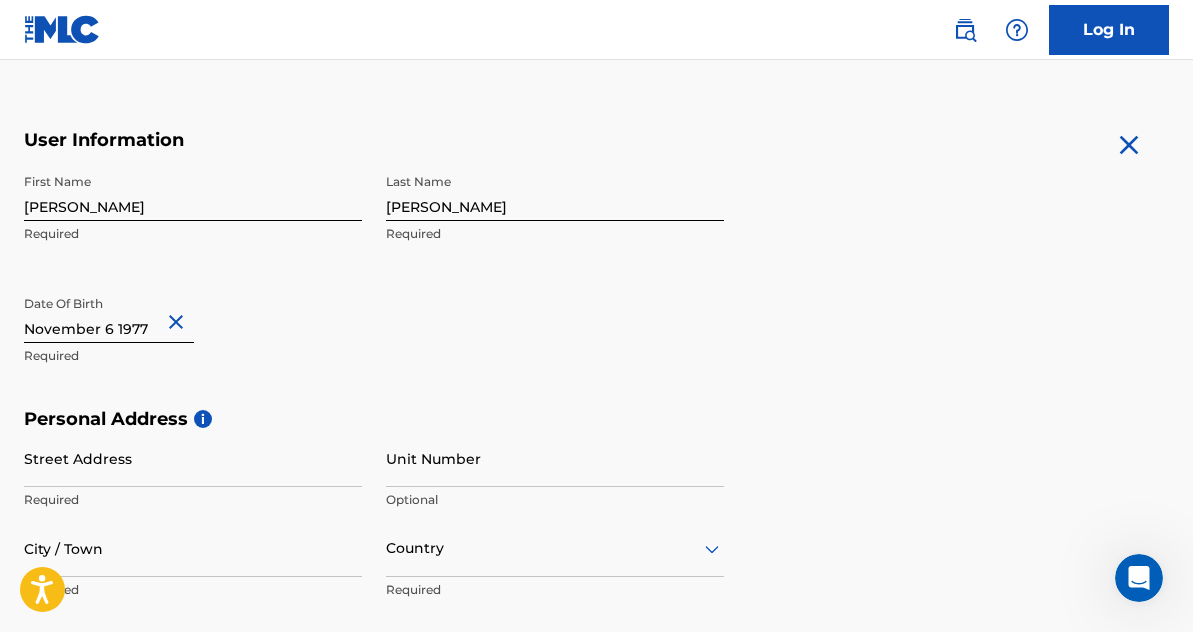 scroll, scrollTop: 384, scrollLeft: 0, axis: vertical 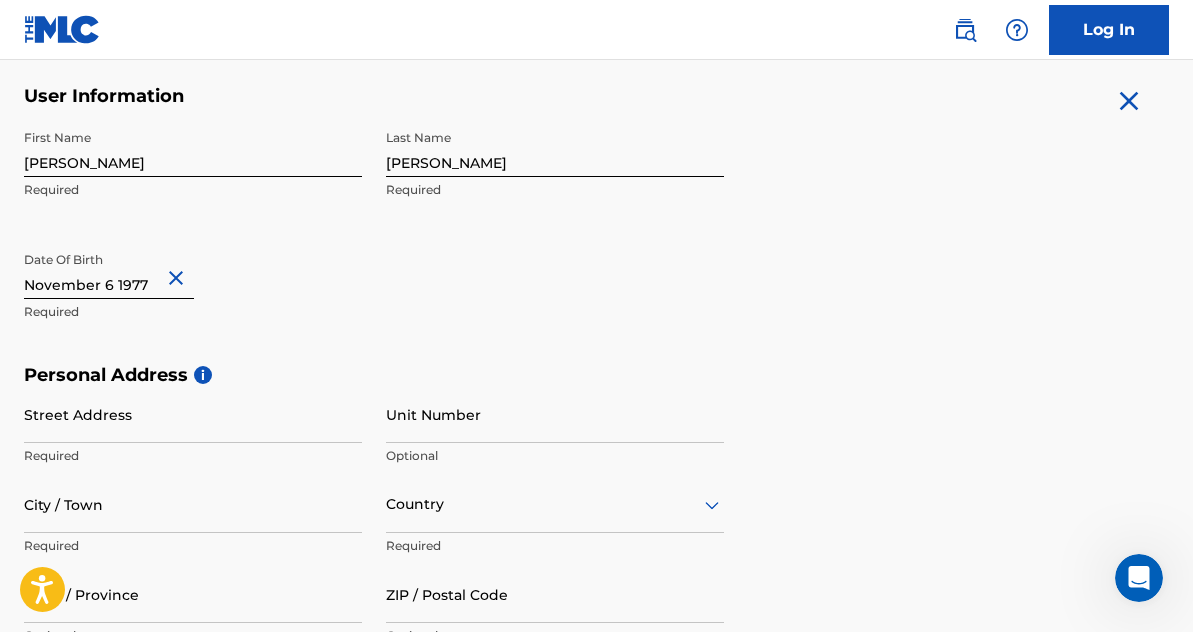 click on "Street Address" at bounding box center [193, 414] 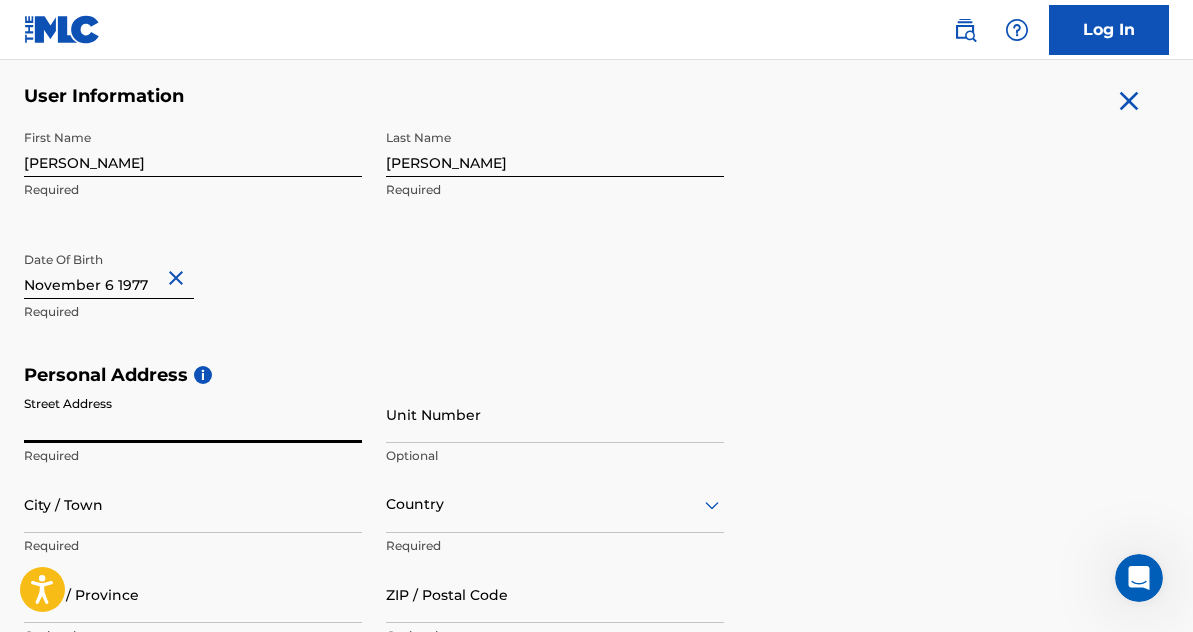 paste on "Greson Building [STREET_ADDRESS][PERSON_NAME]" 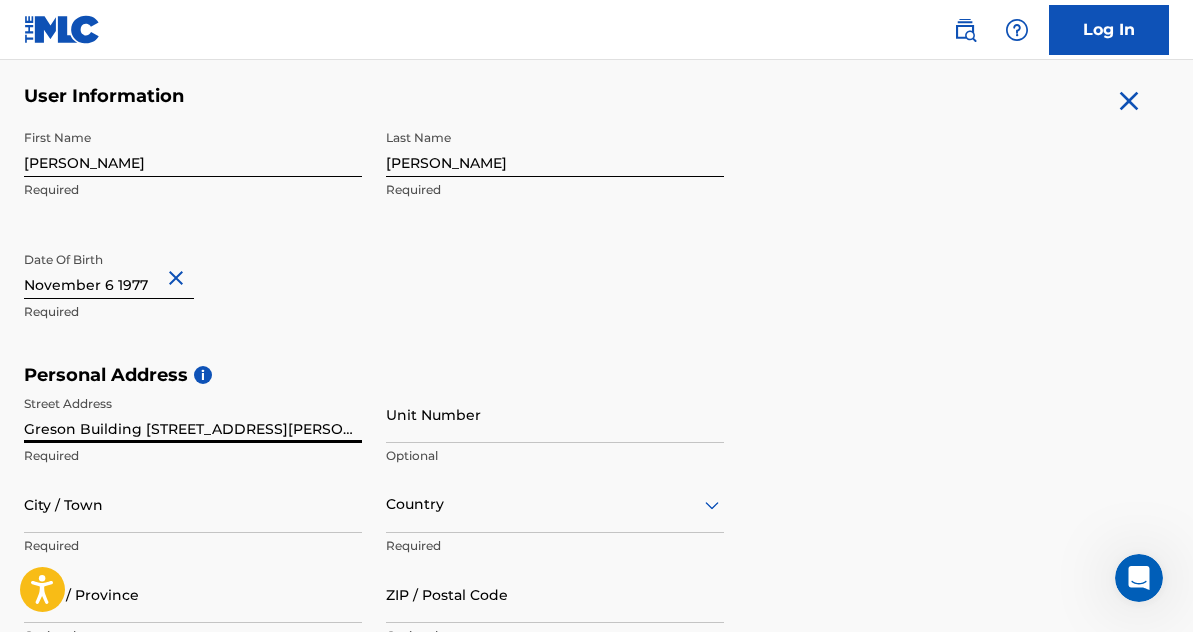 scroll, scrollTop: 0, scrollLeft: 176, axis: horizontal 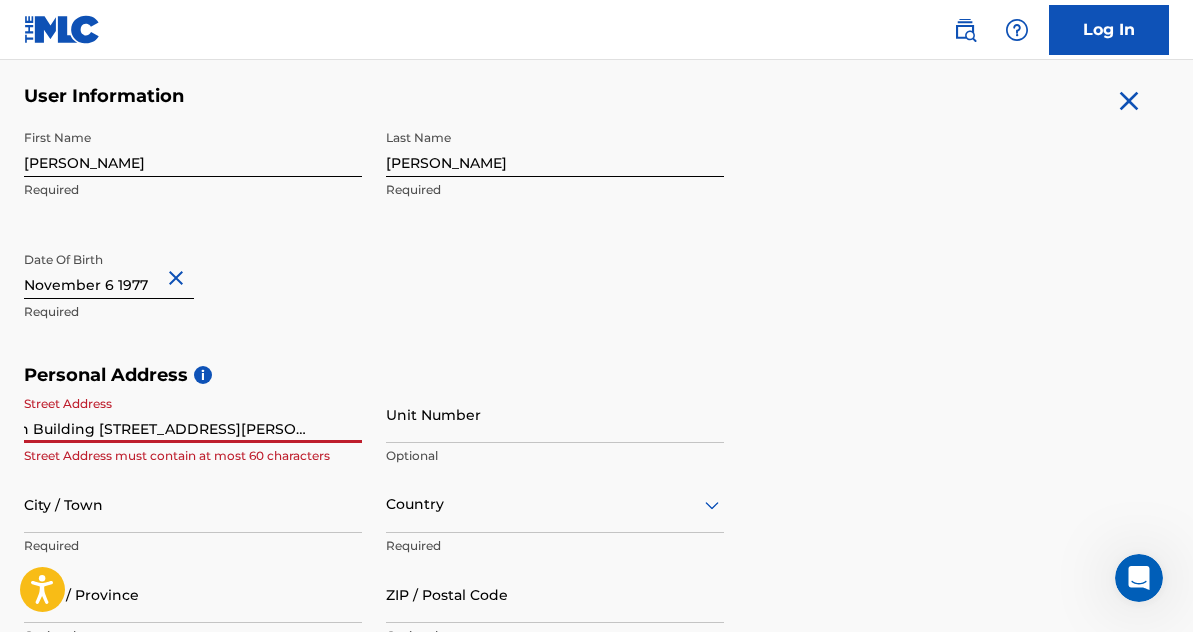 drag, startPoint x: 120, startPoint y: 426, endPoint x: 306, endPoint y: 429, distance: 186.02419 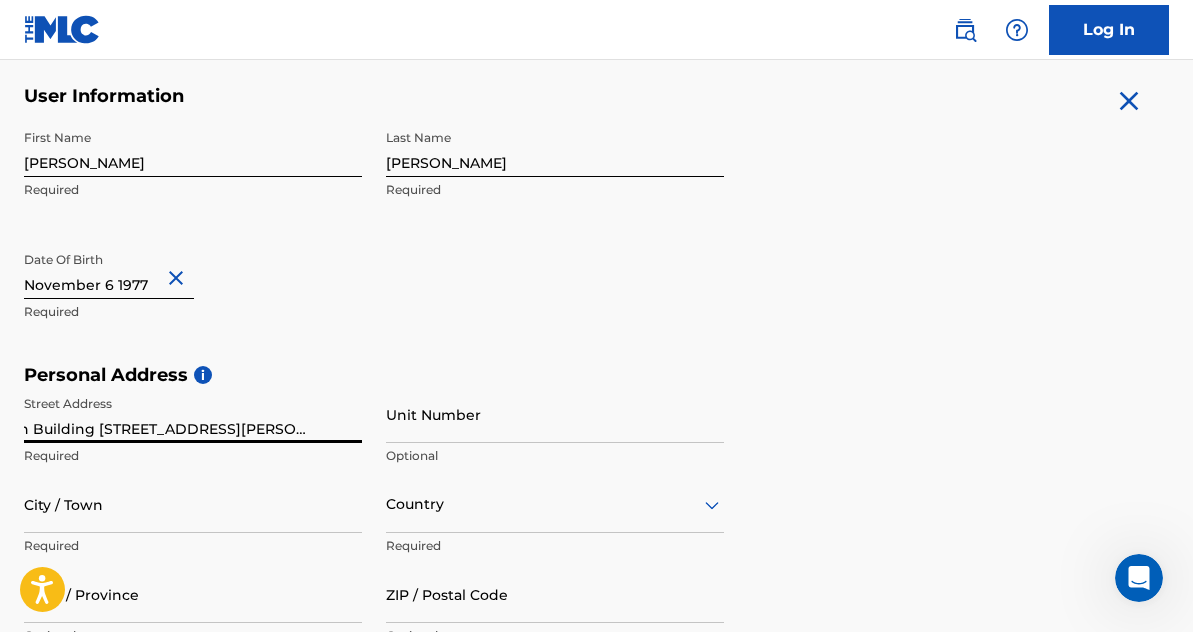 scroll, scrollTop: 0, scrollLeft: 46, axis: horizontal 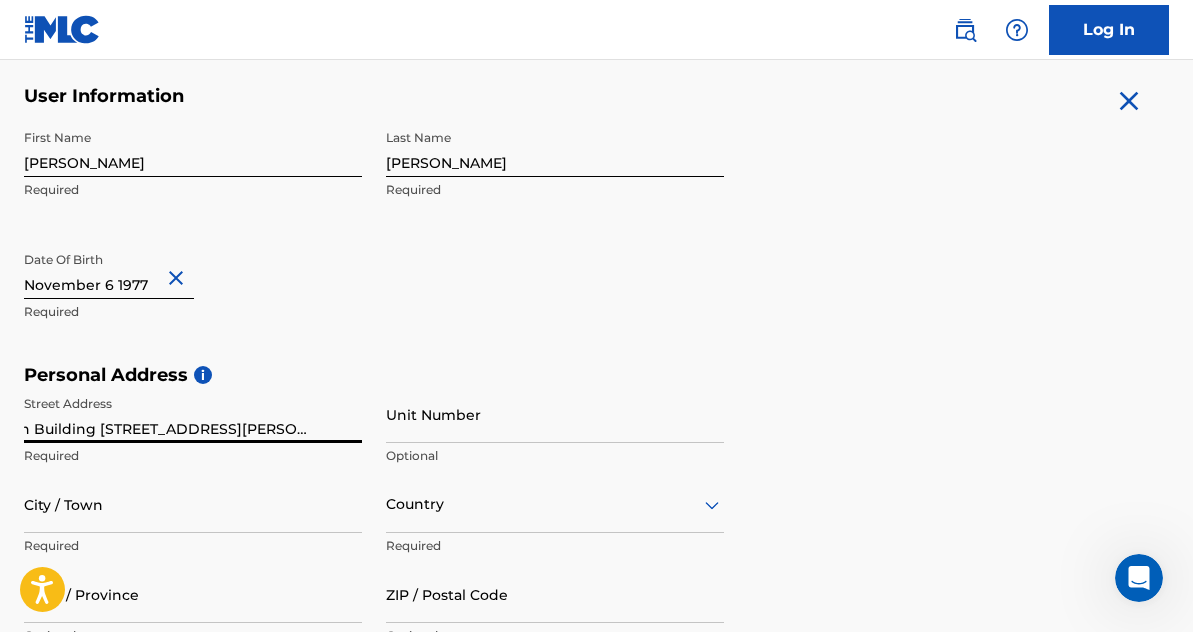 type on "Greson Building [STREET_ADDRESS][PERSON_NAME]" 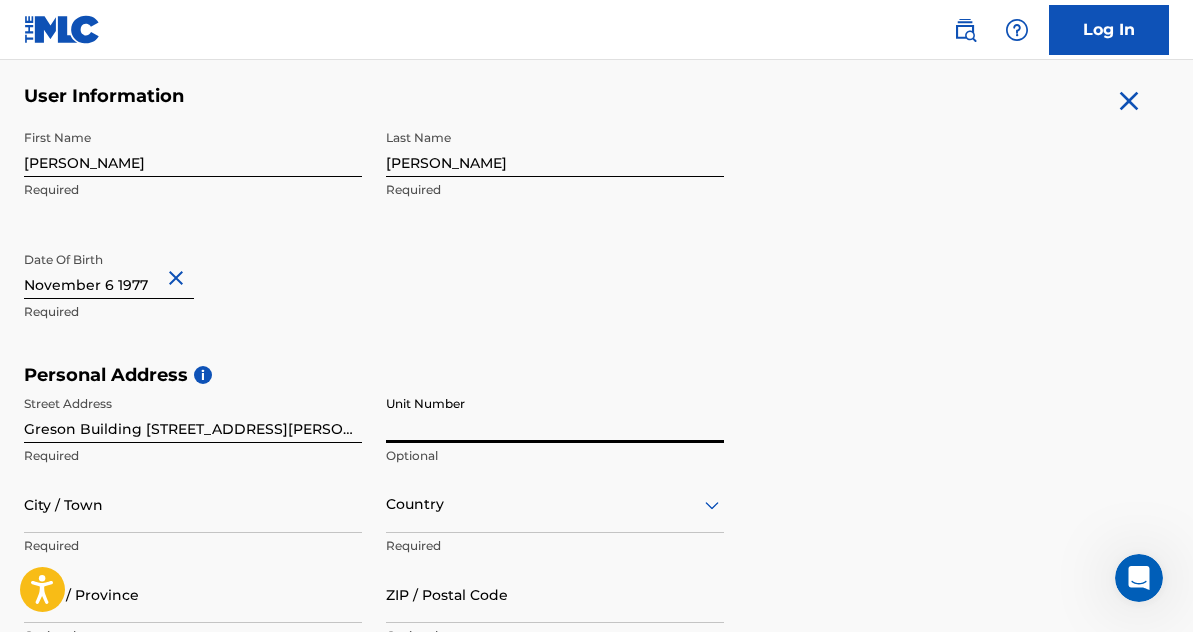 paste on "[GEOGRAPHIC_DATA]" 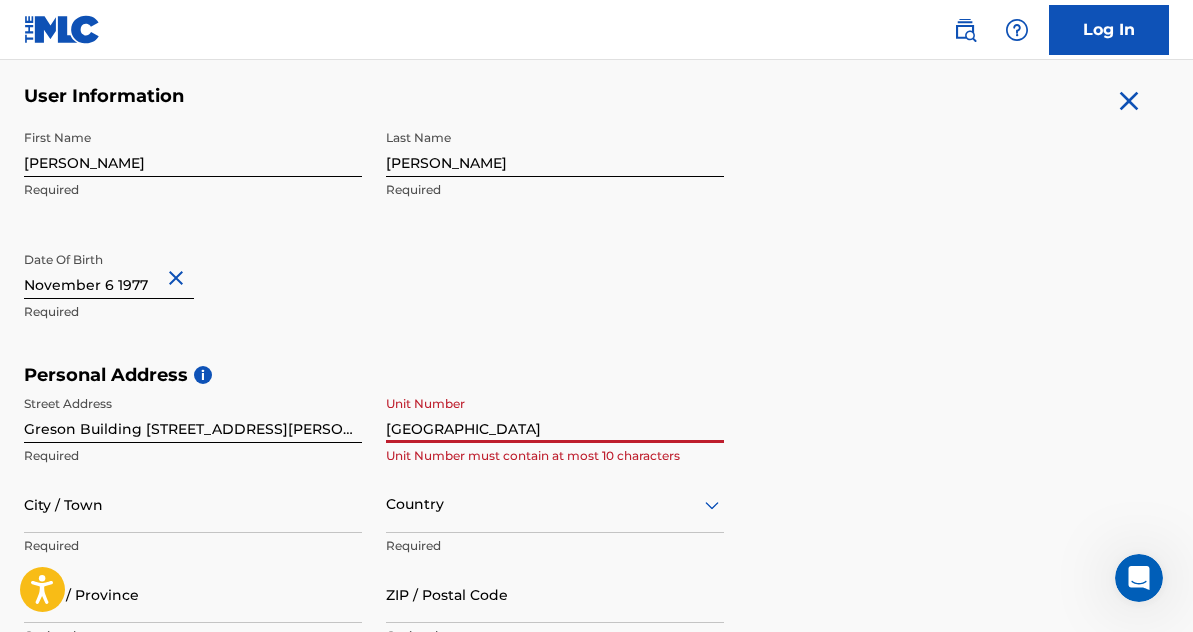 click on "Greson Building [STREET_ADDRESS][PERSON_NAME]" at bounding box center (193, 414) 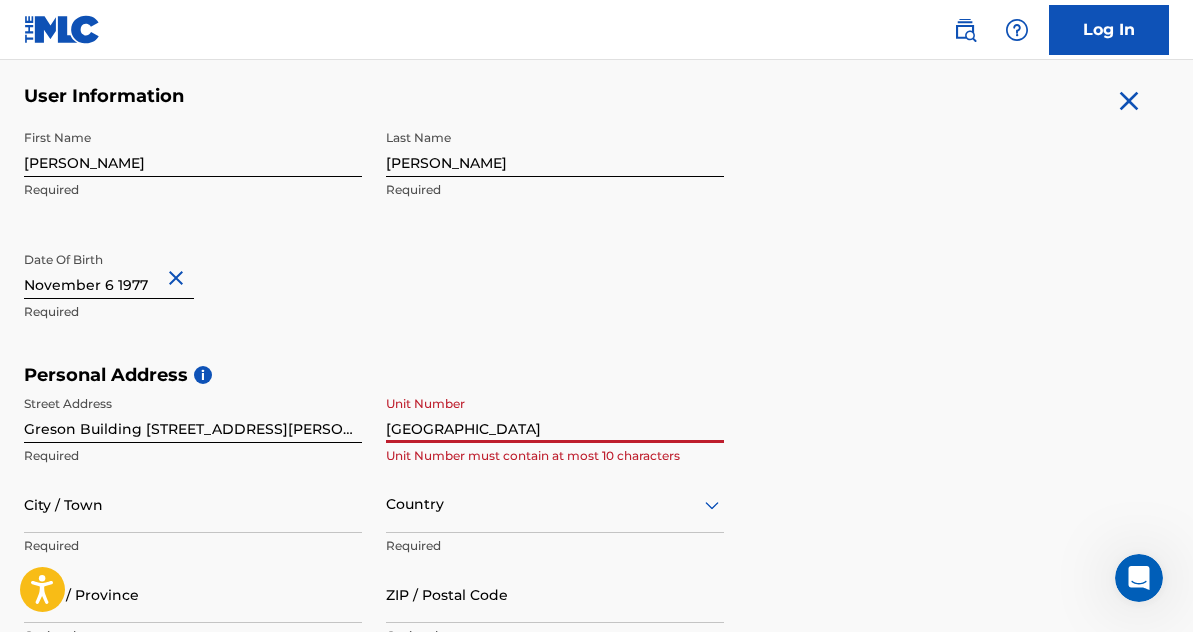 click on "[GEOGRAPHIC_DATA]" at bounding box center (555, 414) 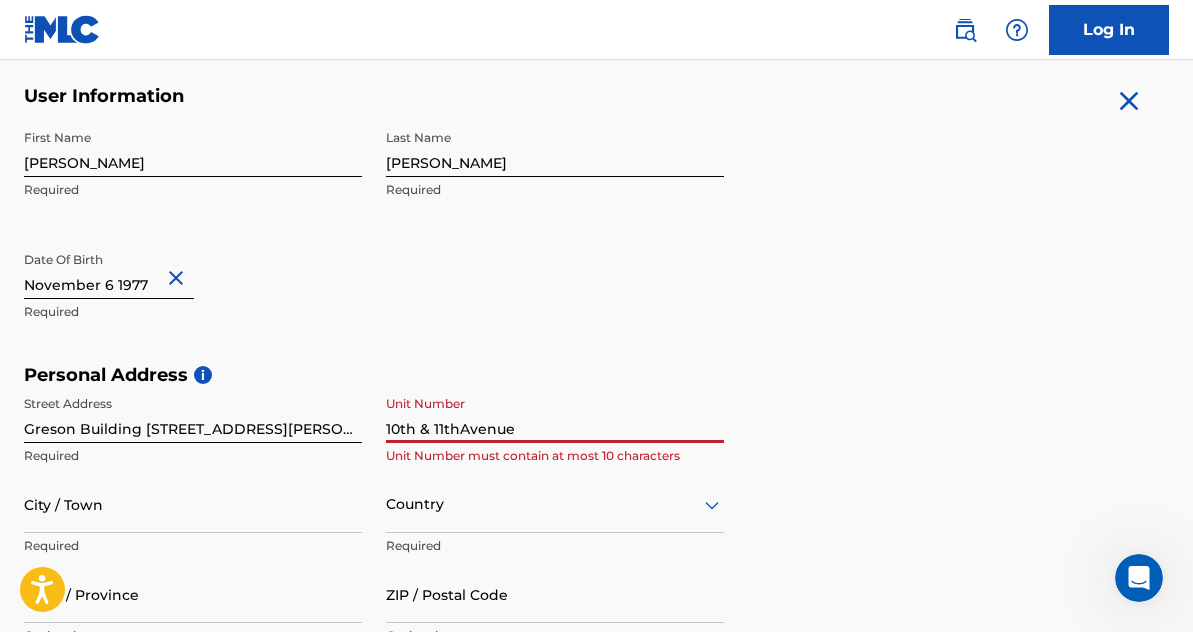 click on "10th & 11thAvenue" at bounding box center (555, 414) 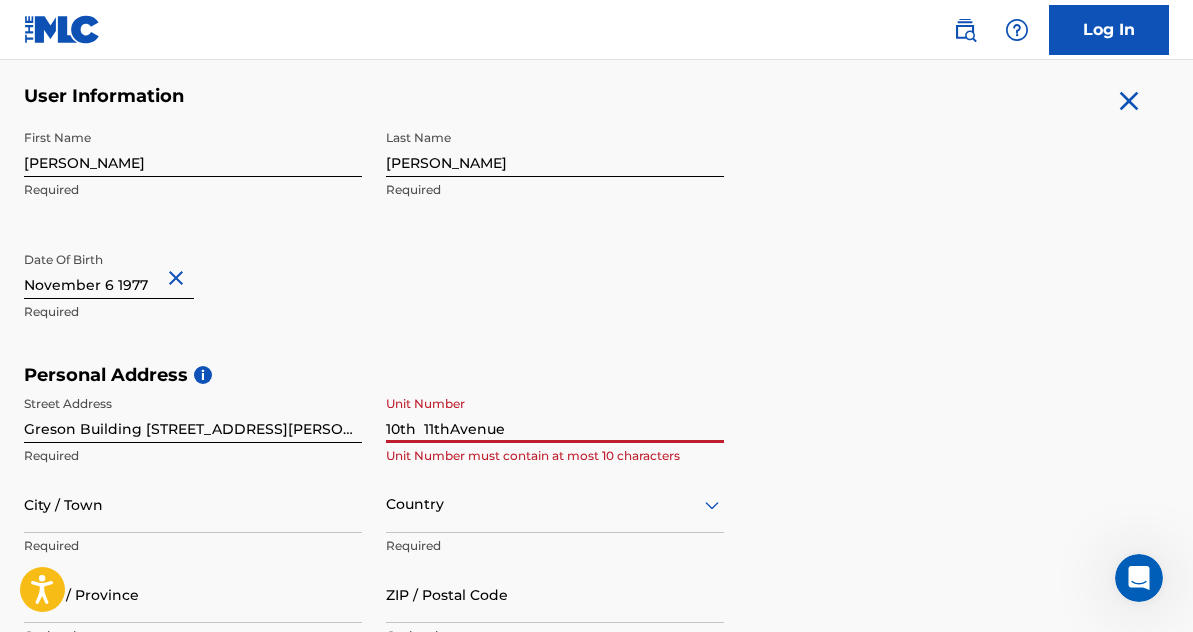 type on "10th  11thAvenue" 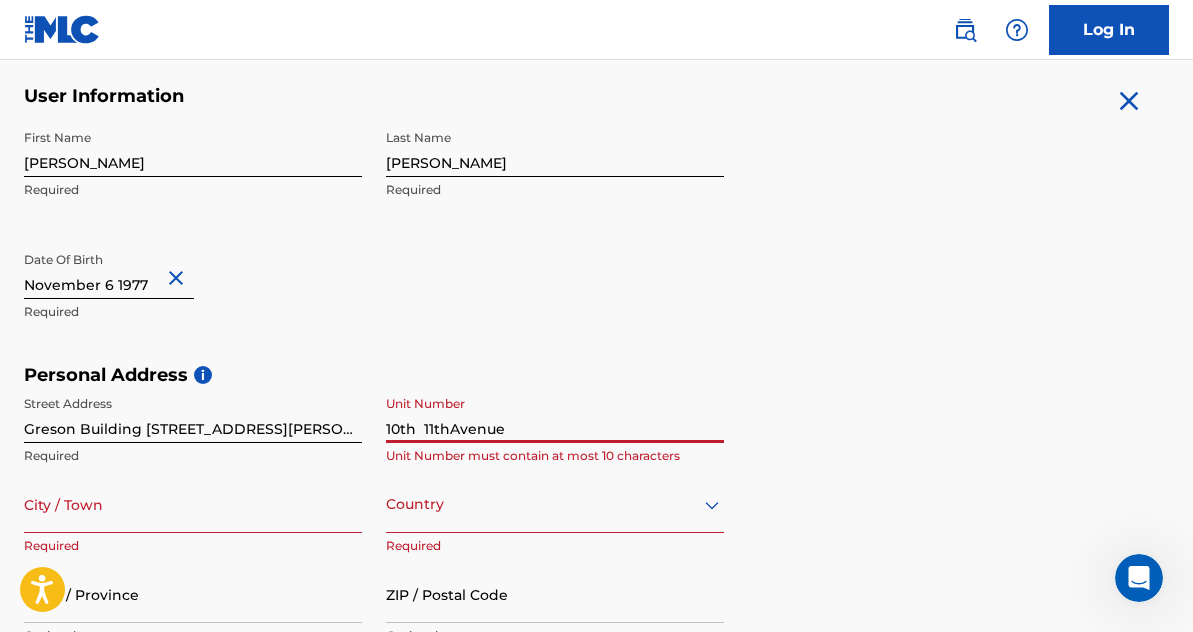 click on "10th  11thAvenue" at bounding box center (555, 414) 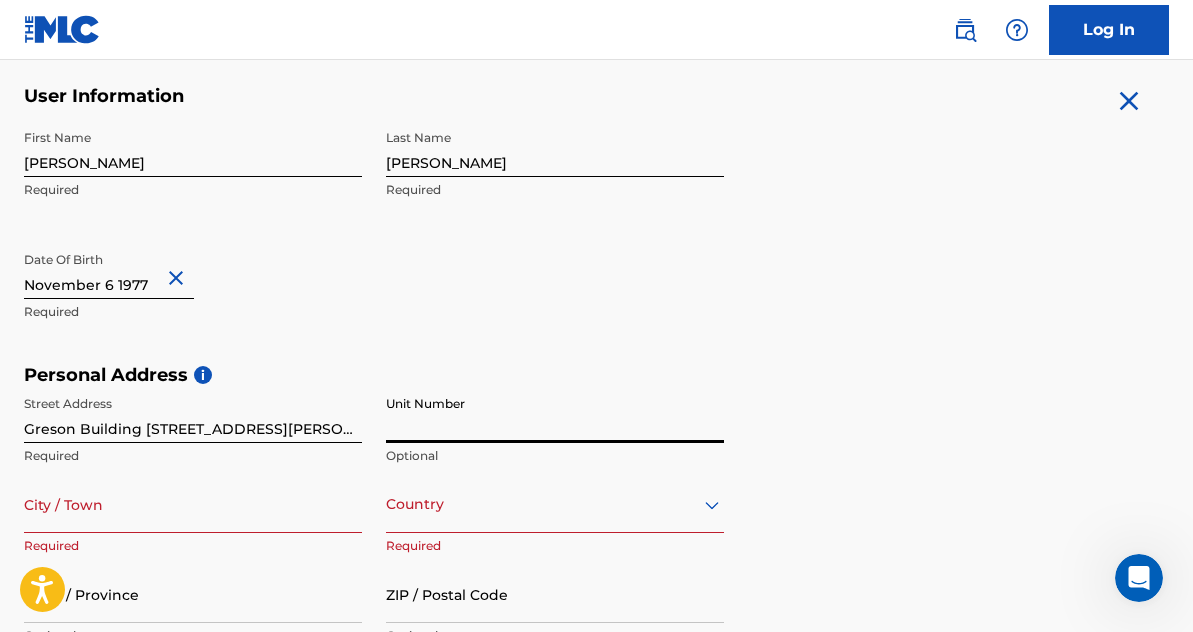 paste on "[GEOGRAPHIC_DATA]" 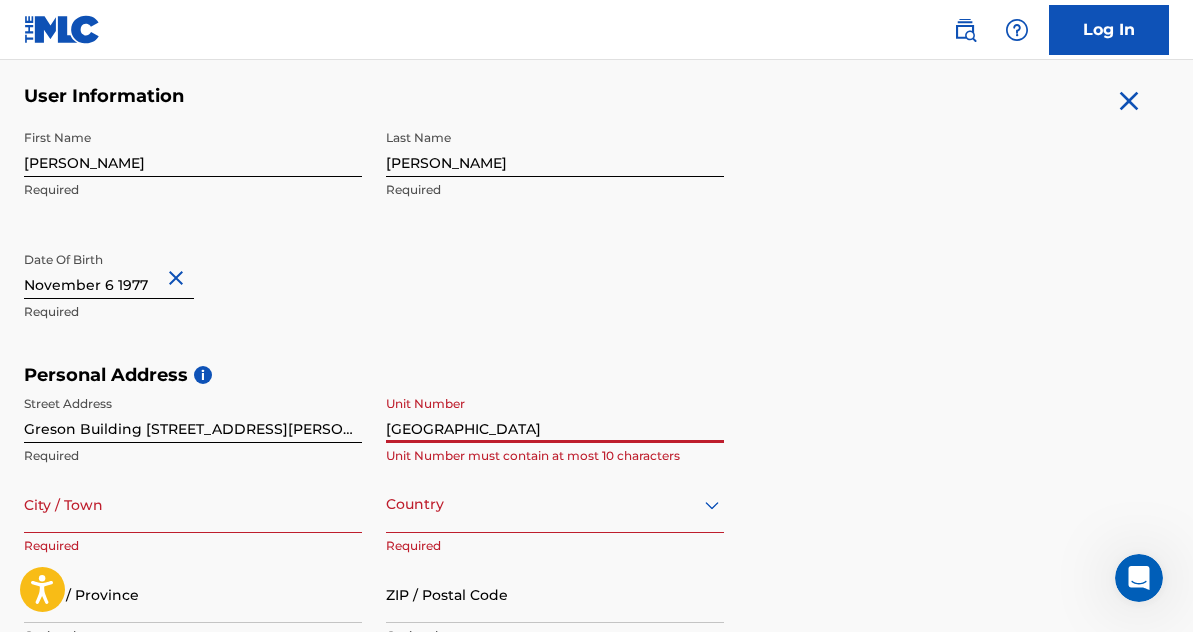drag, startPoint x: 461, startPoint y: 429, endPoint x: 568, endPoint y: 425, distance: 107.07474 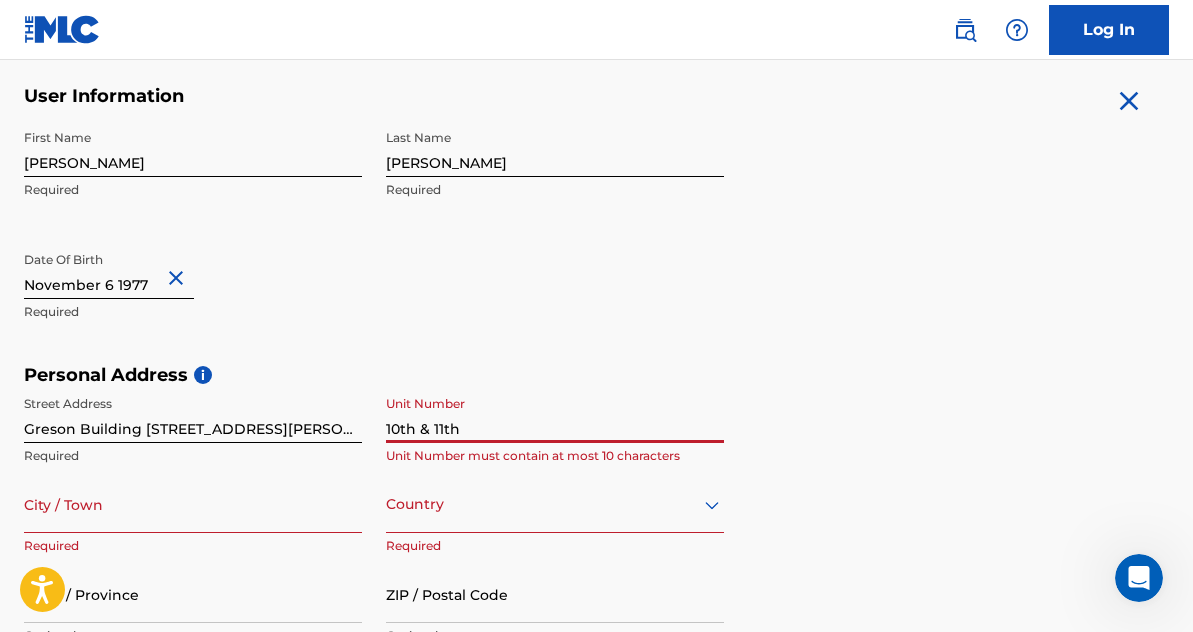 drag, startPoint x: 430, startPoint y: 431, endPoint x: 463, endPoint y: 431, distance: 33 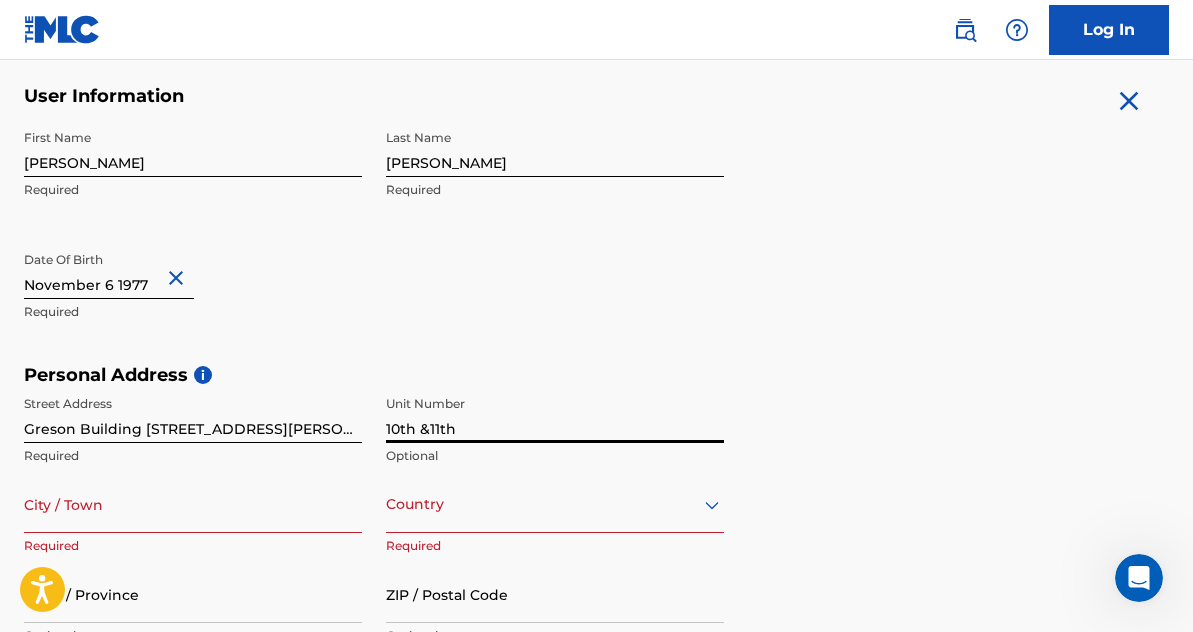 drag, startPoint x: 422, startPoint y: 428, endPoint x: 471, endPoint y: 431, distance: 49.09175 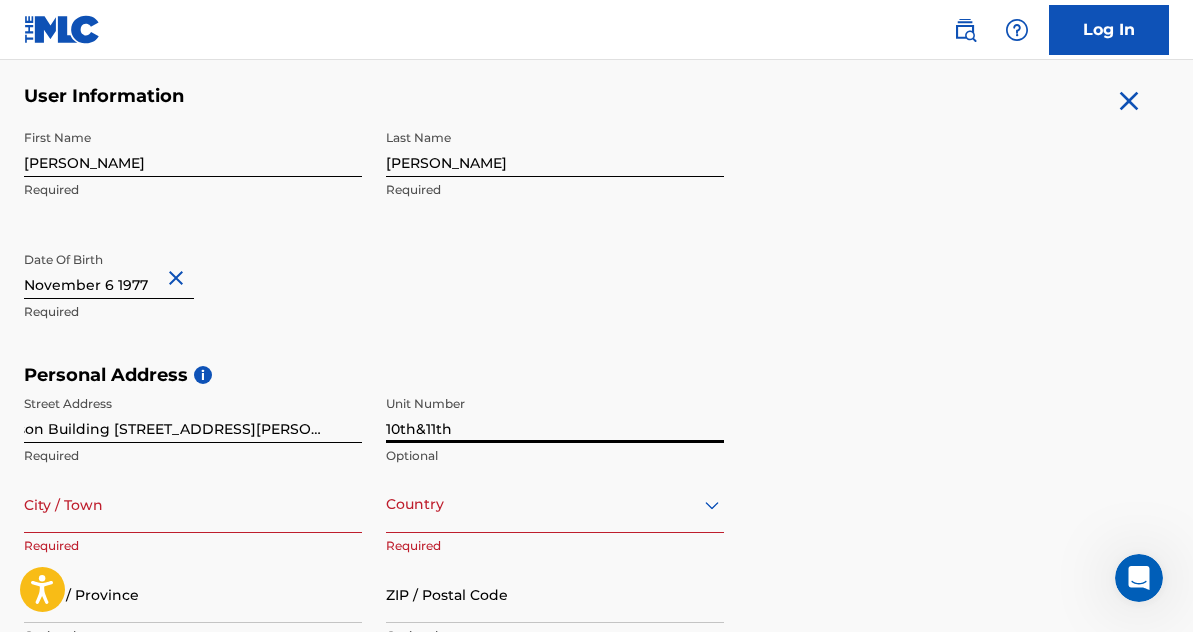 scroll, scrollTop: 0, scrollLeft: 46, axis: horizontal 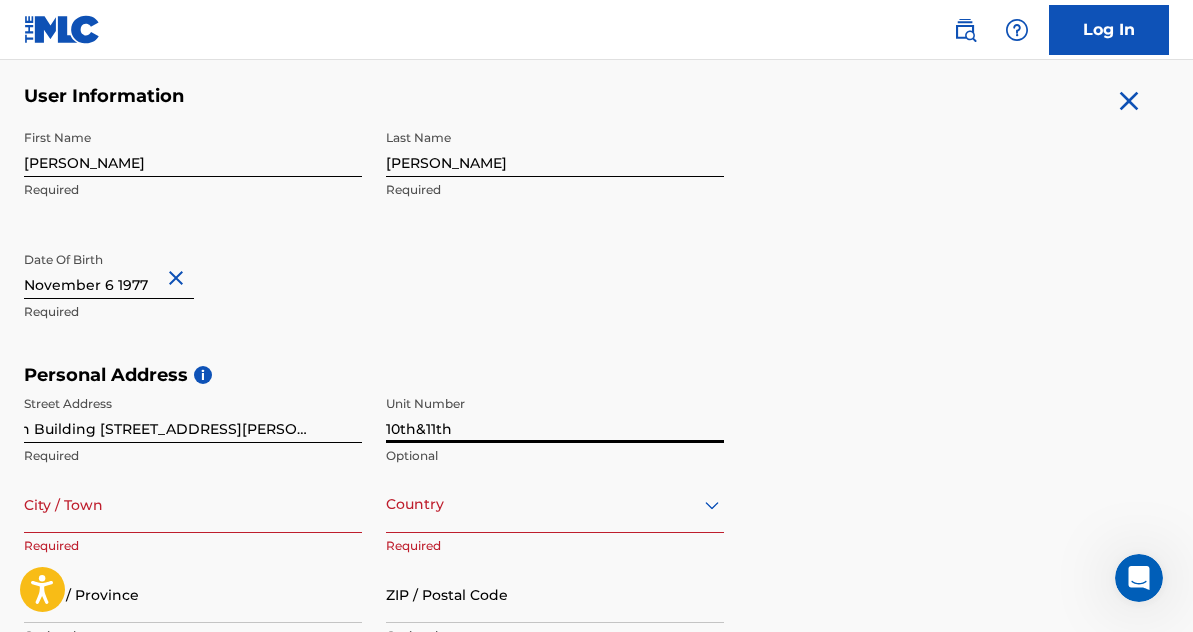 type on "10th&11th" 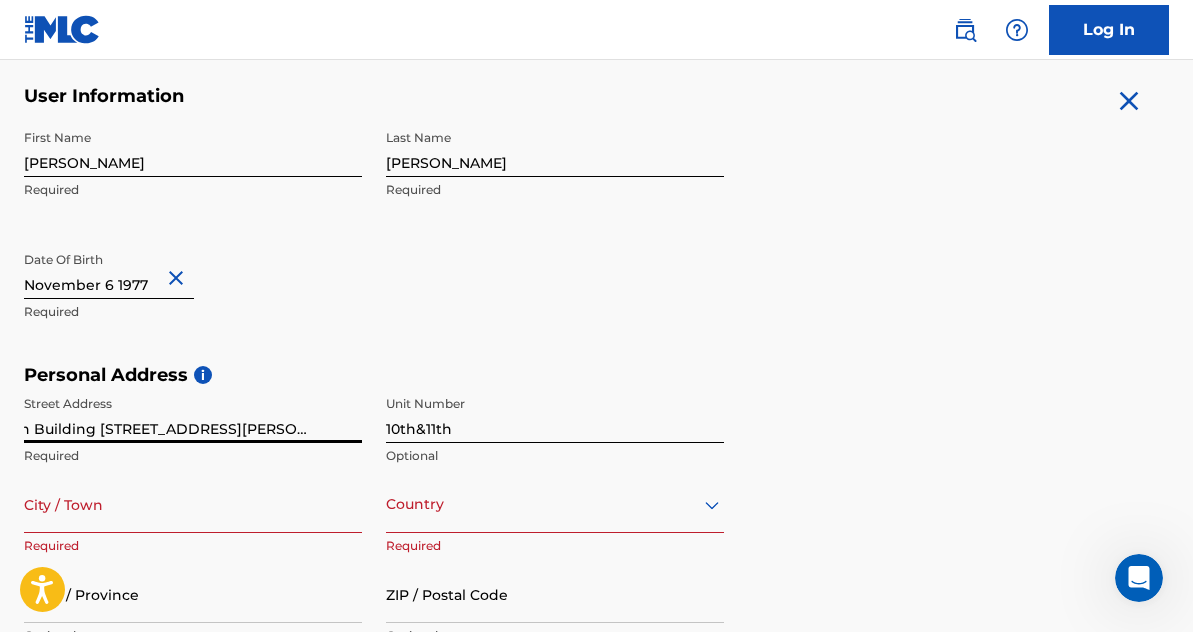 drag, startPoint x: 248, startPoint y: 434, endPoint x: 305, endPoint y: 434, distance: 57 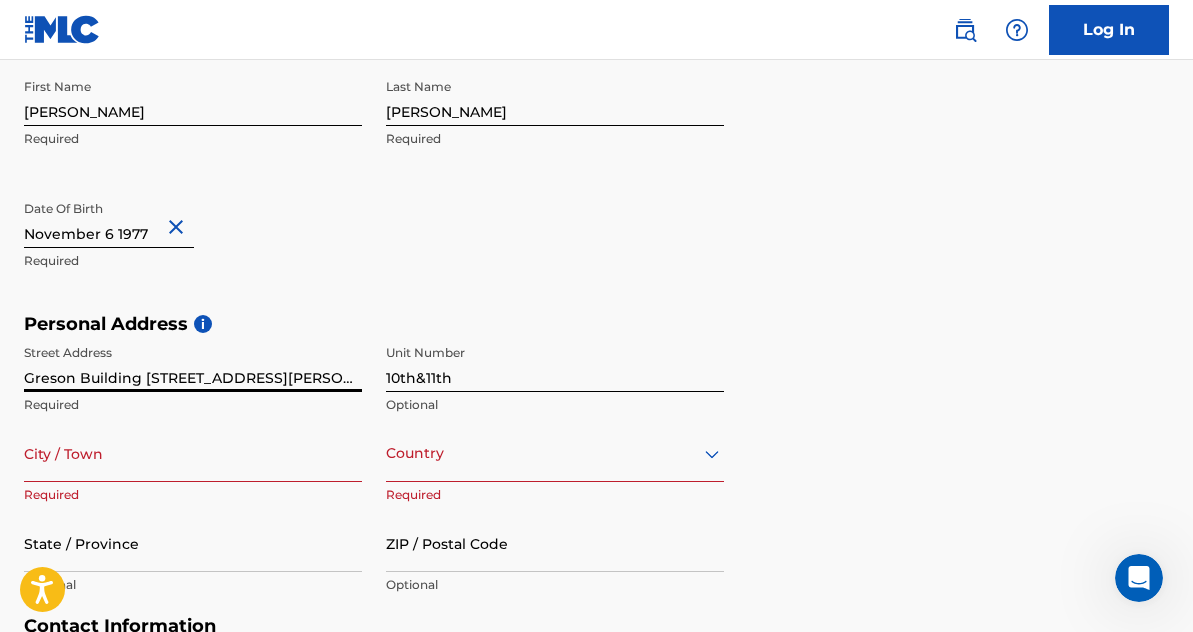 scroll, scrollTop: 437, scrollLeft: 0, axis: vertical 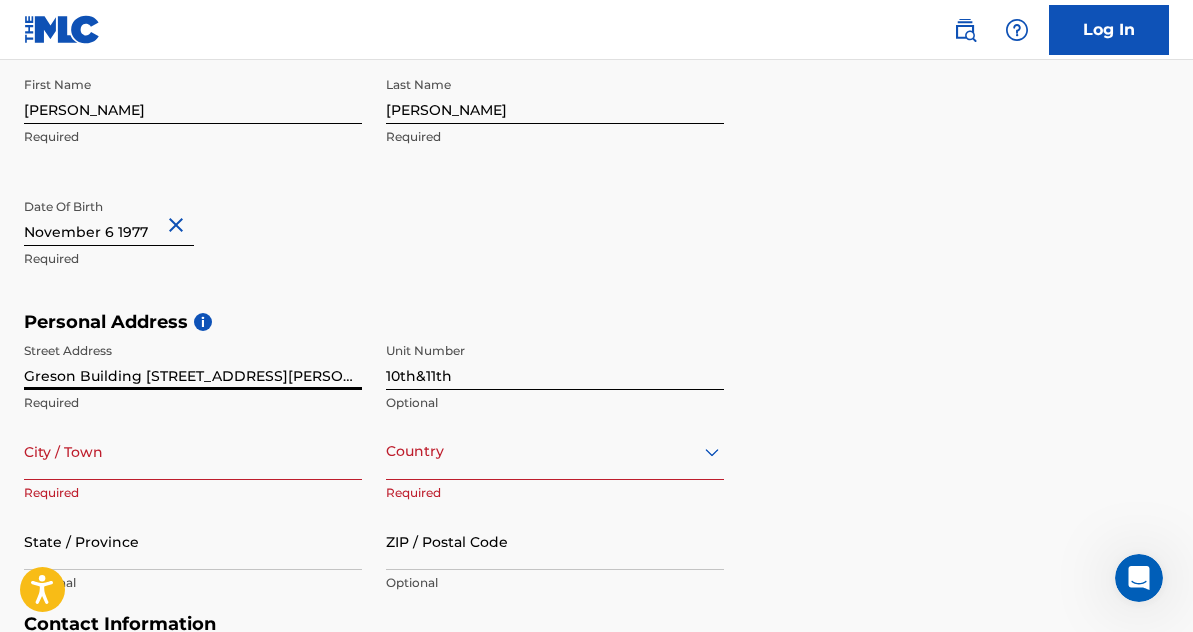 type on "Greson Building [STREET_ADDRESS][PERSON_NAME]." 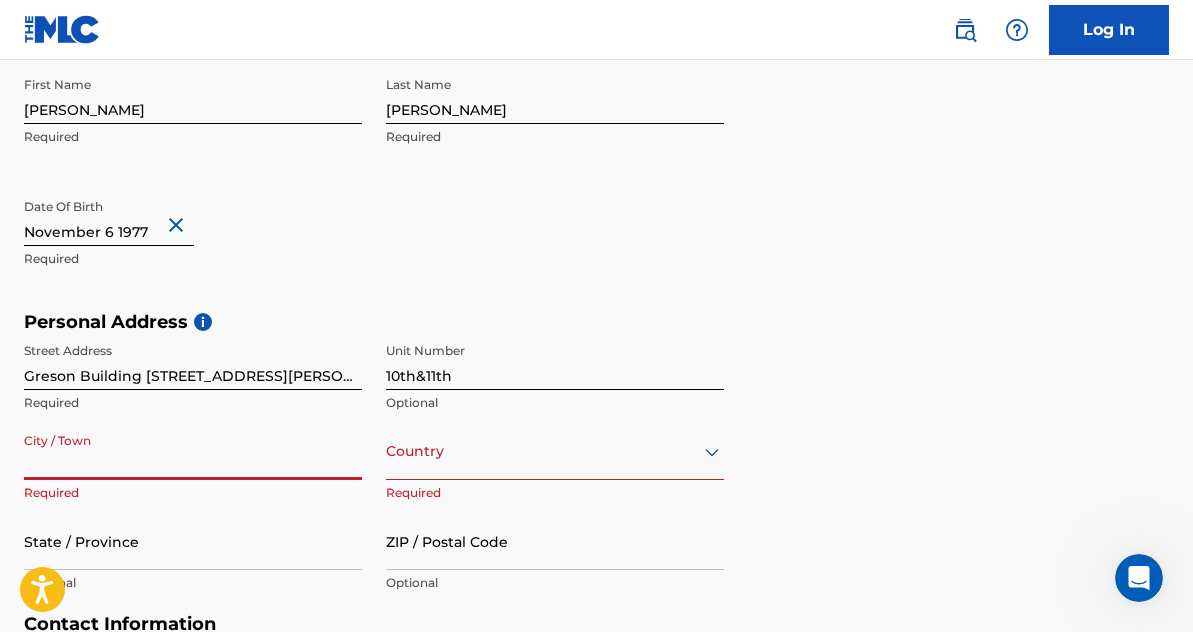 click on "City / Town" at bounding box center [193, 451] 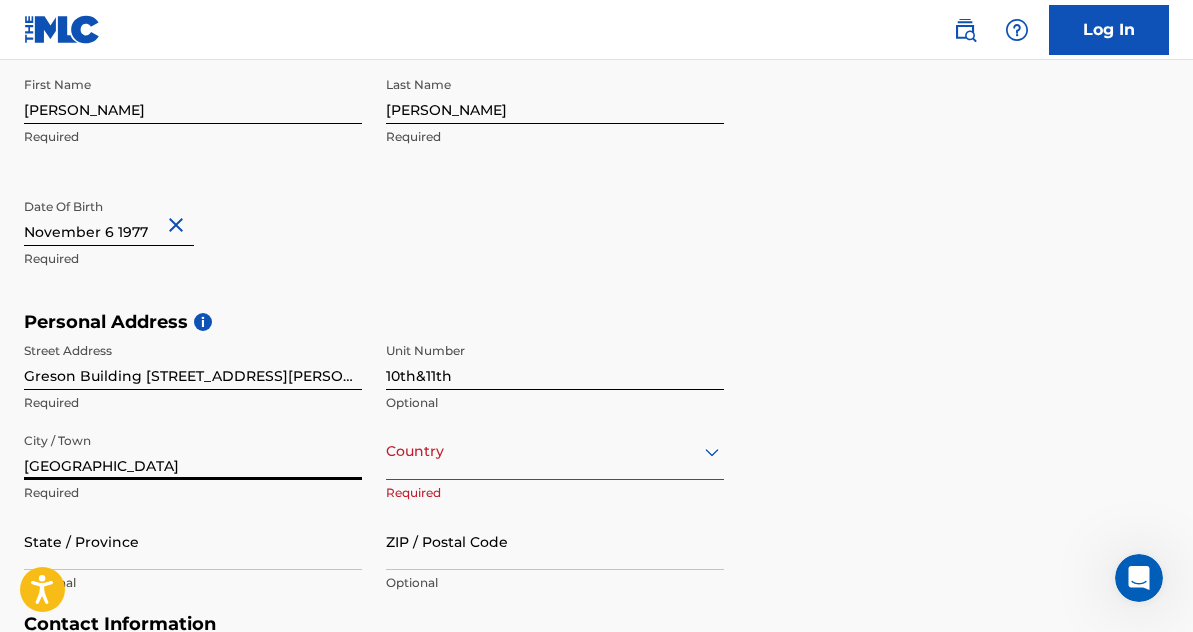 type on "[GEOGRAPHIC_DATA]" 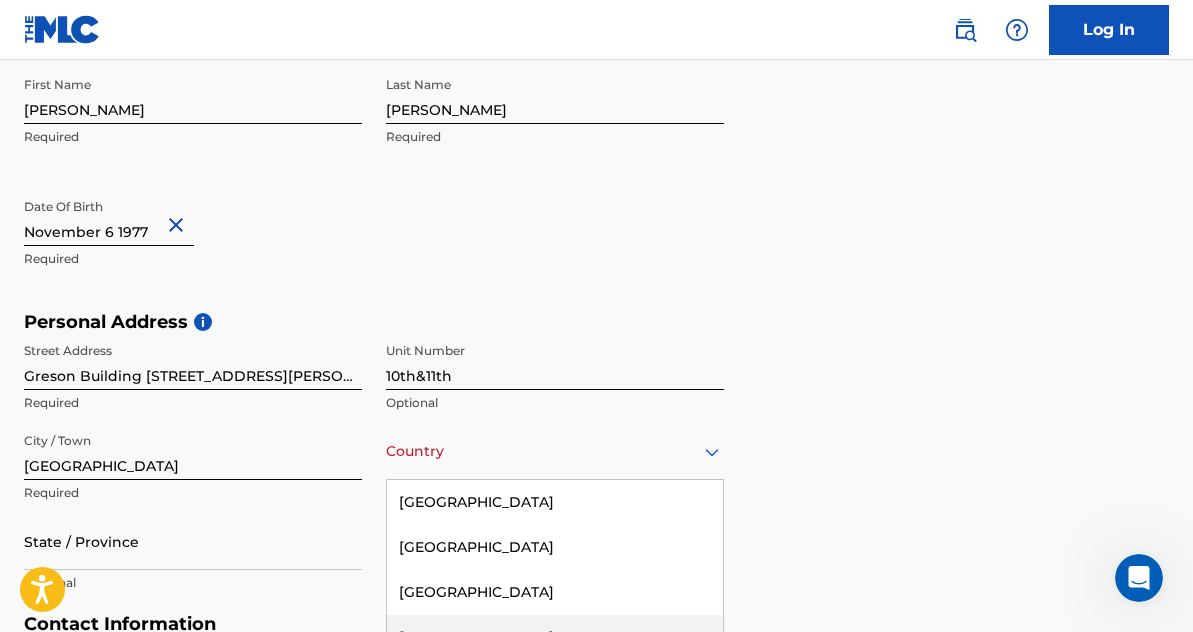 scroll, scrollTop: 586, scrollLeft: 0, axis: vertical 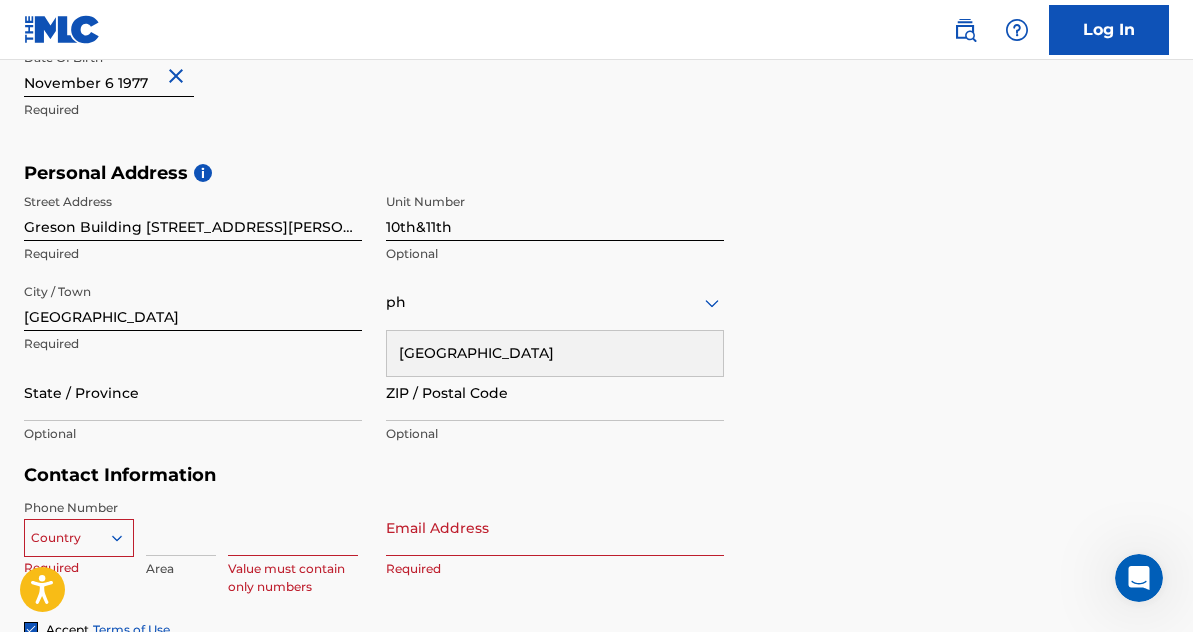 type on "phi" 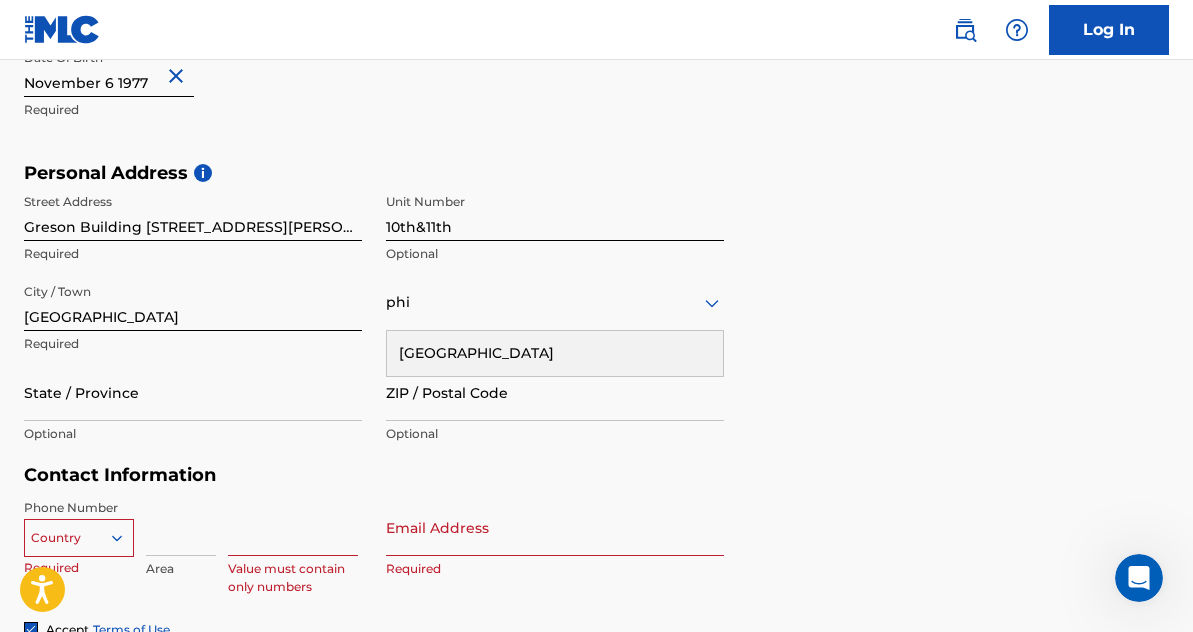 click on "[GEOGRAPHIC_DATA]" at bounding box center (555, 353) 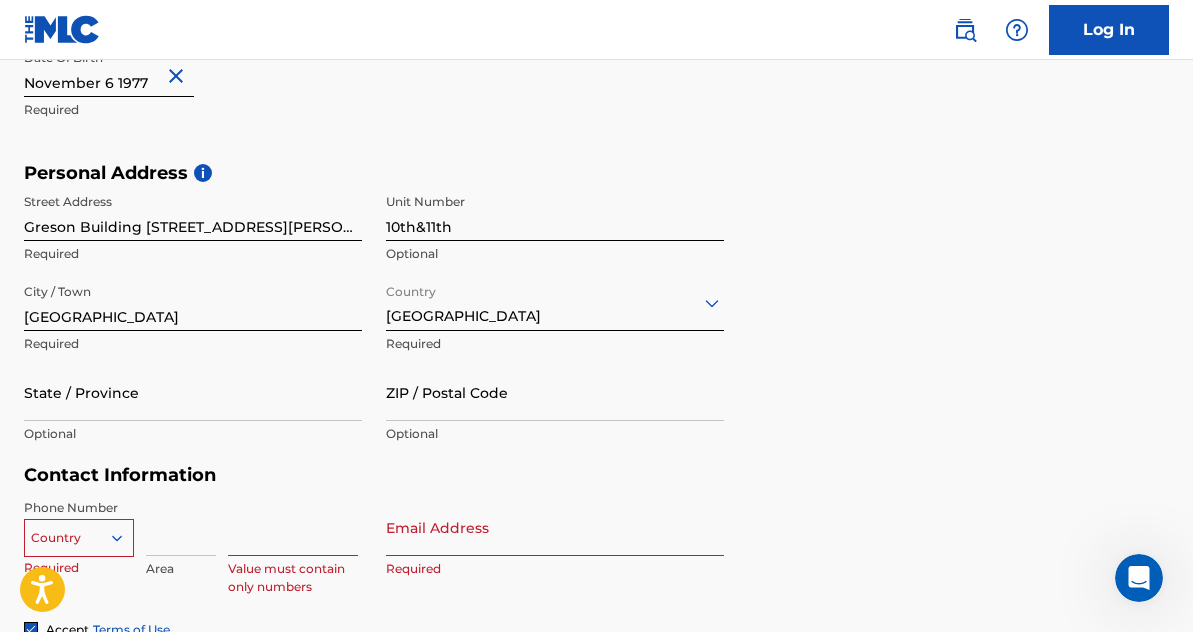 click on "State / Province" at bounding box center [193, 392] 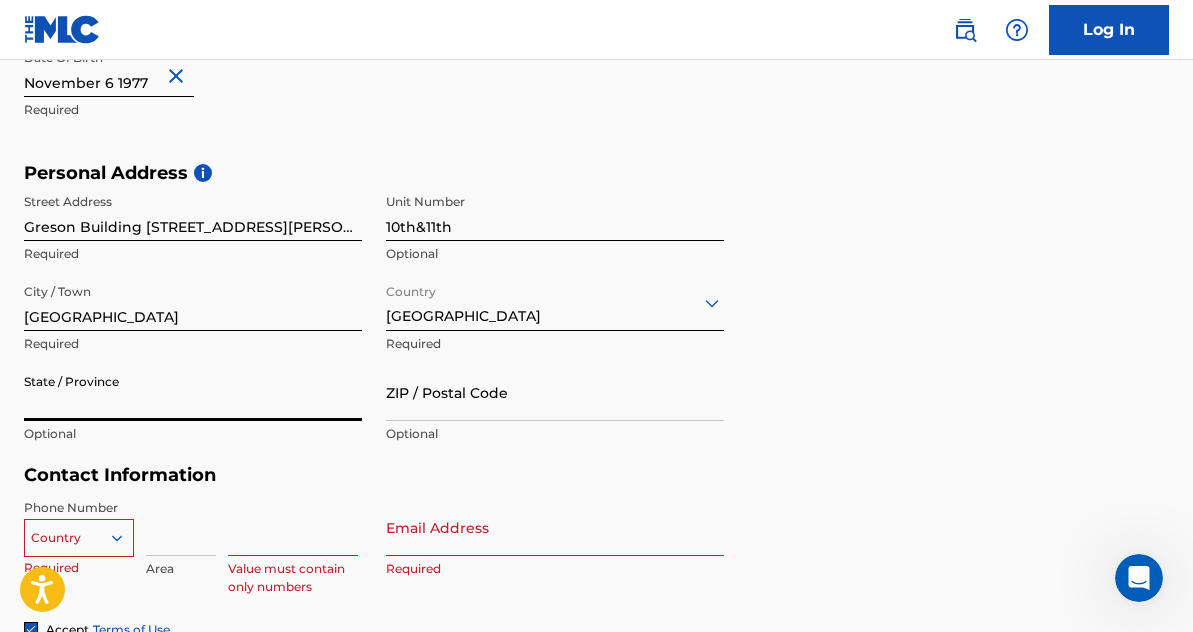 click on "State / Province" at bounding box center [193, 392] 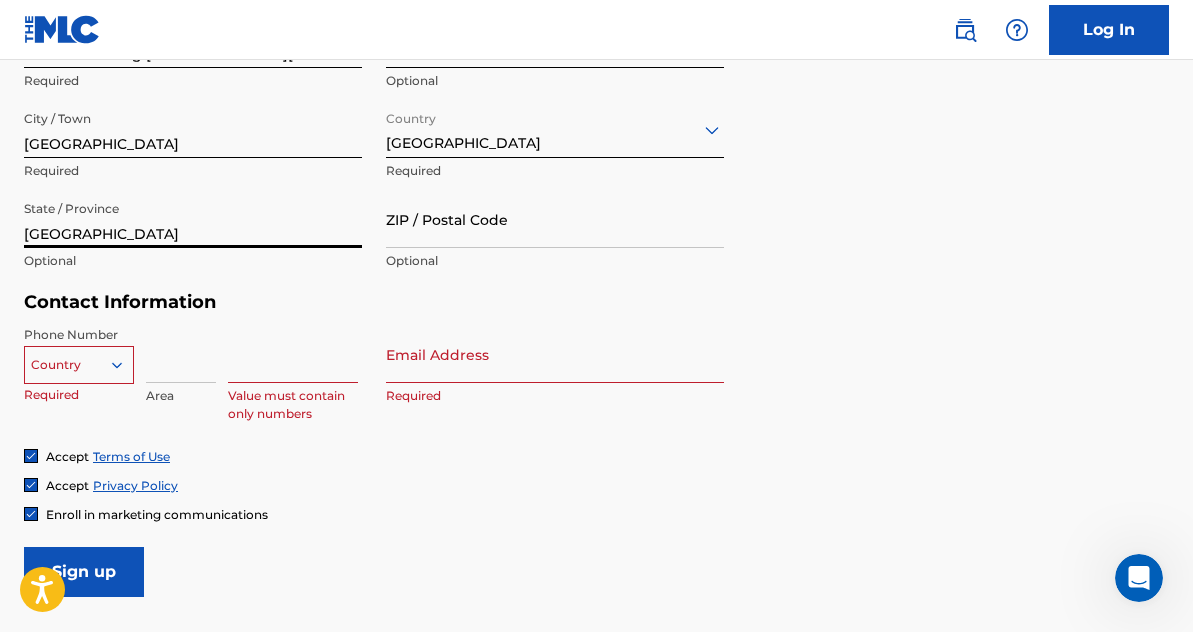 scroll, scrollTop: 760, scrollLeft: 0, axis: vertical 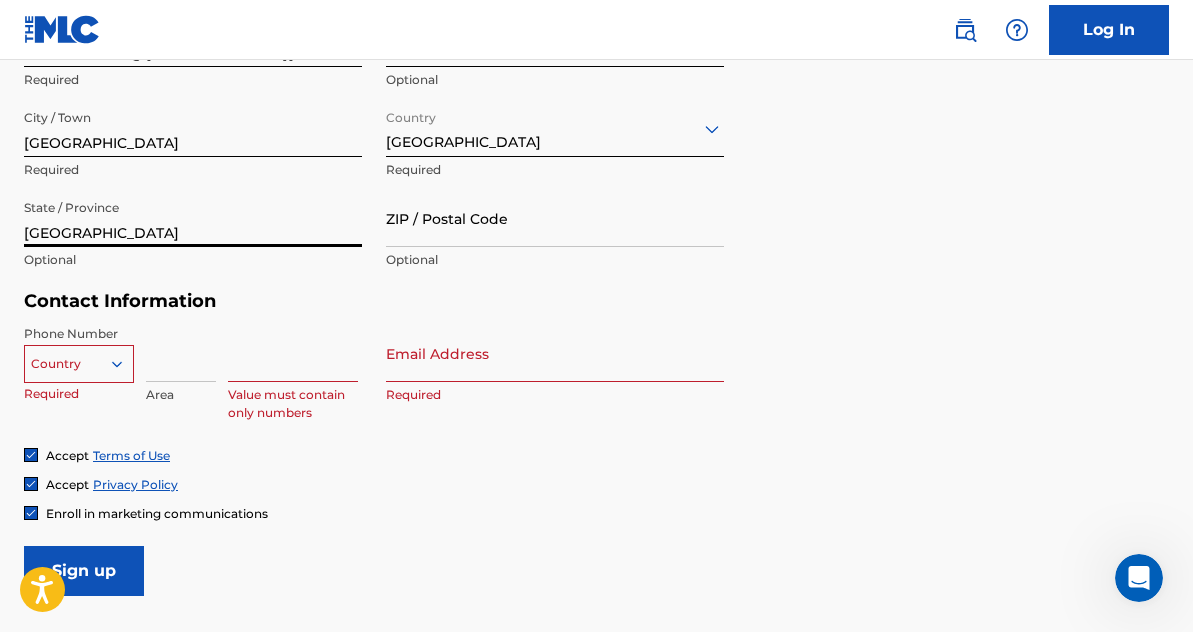type on "[GEOGRAPHIC_DATA]" 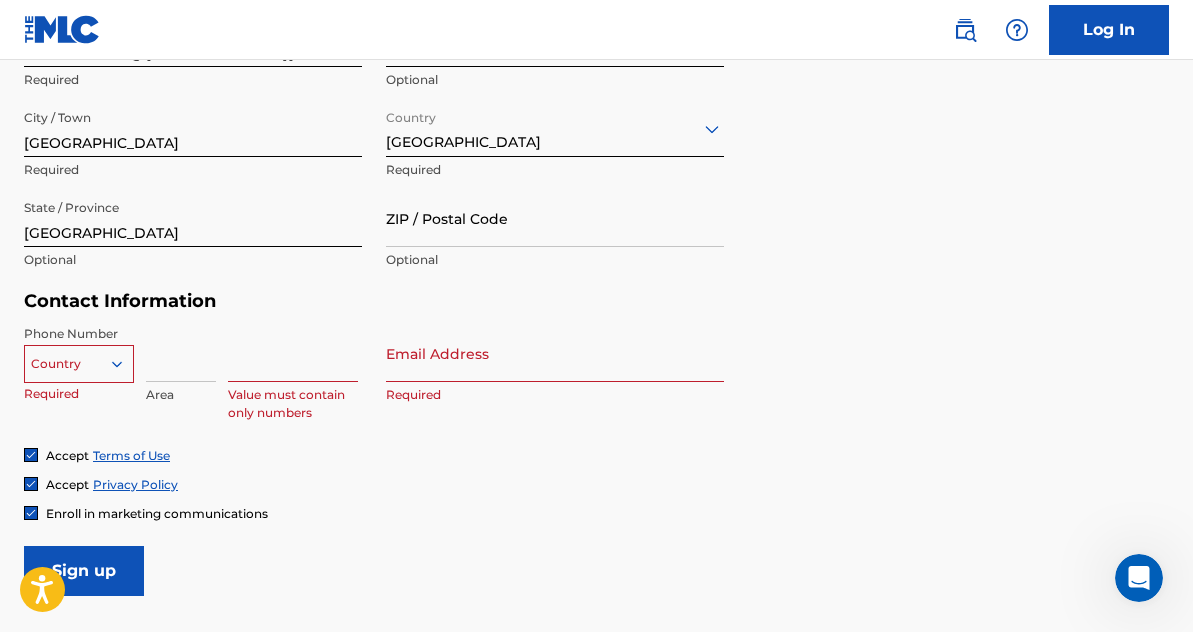 click at bounding box center (293, 353) 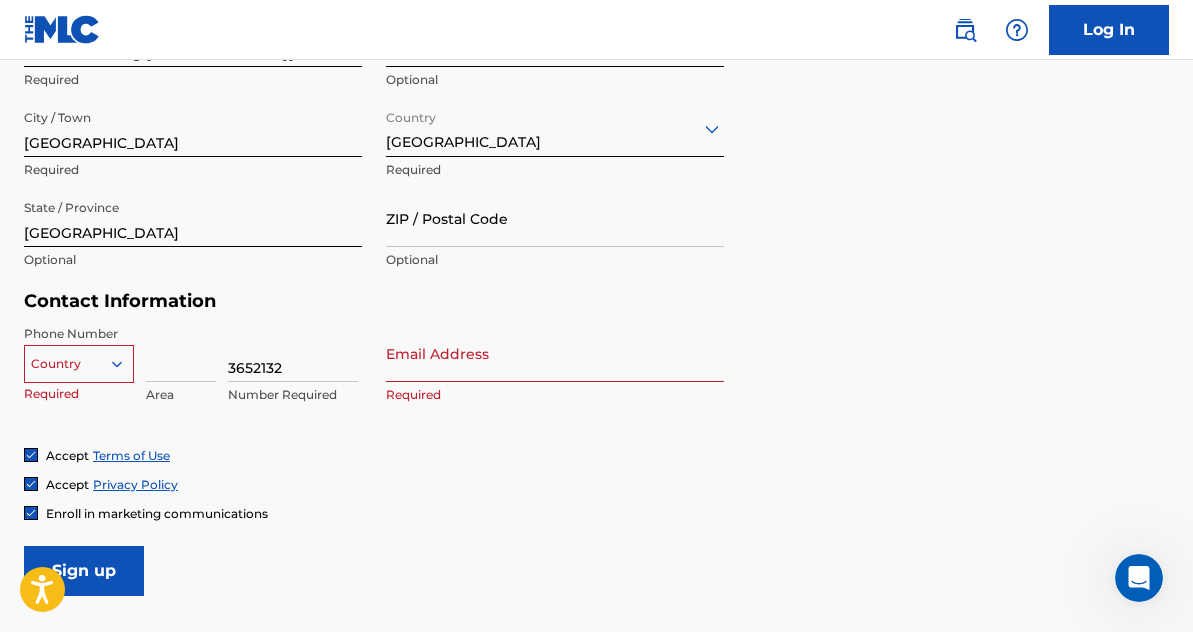 type on "3652132" 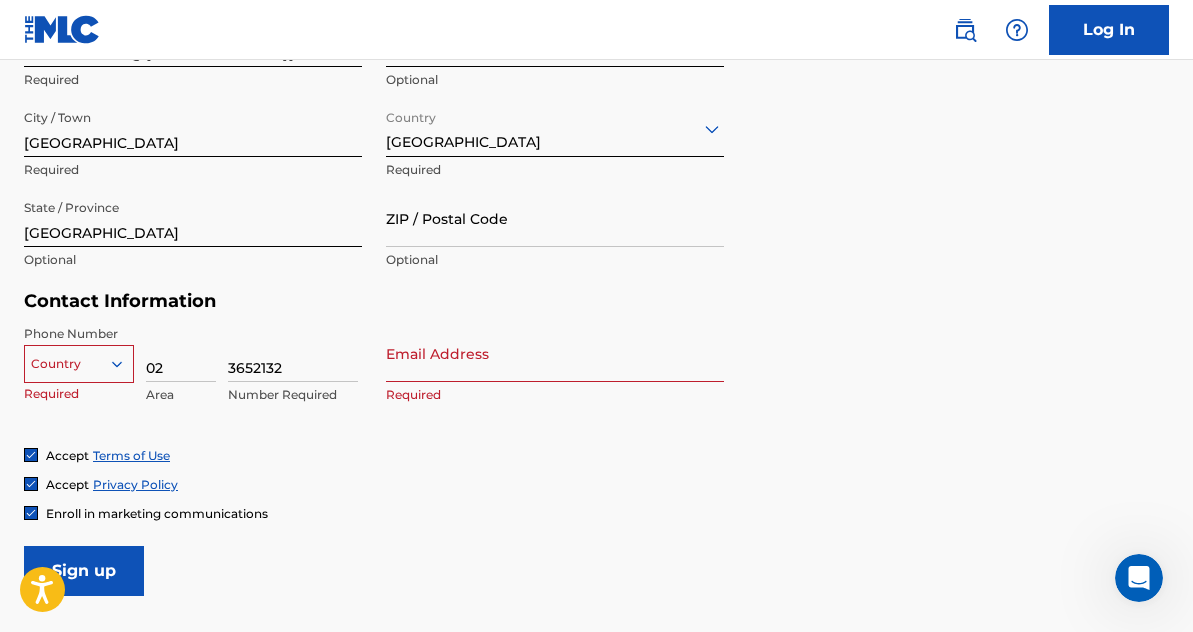 type on "02" 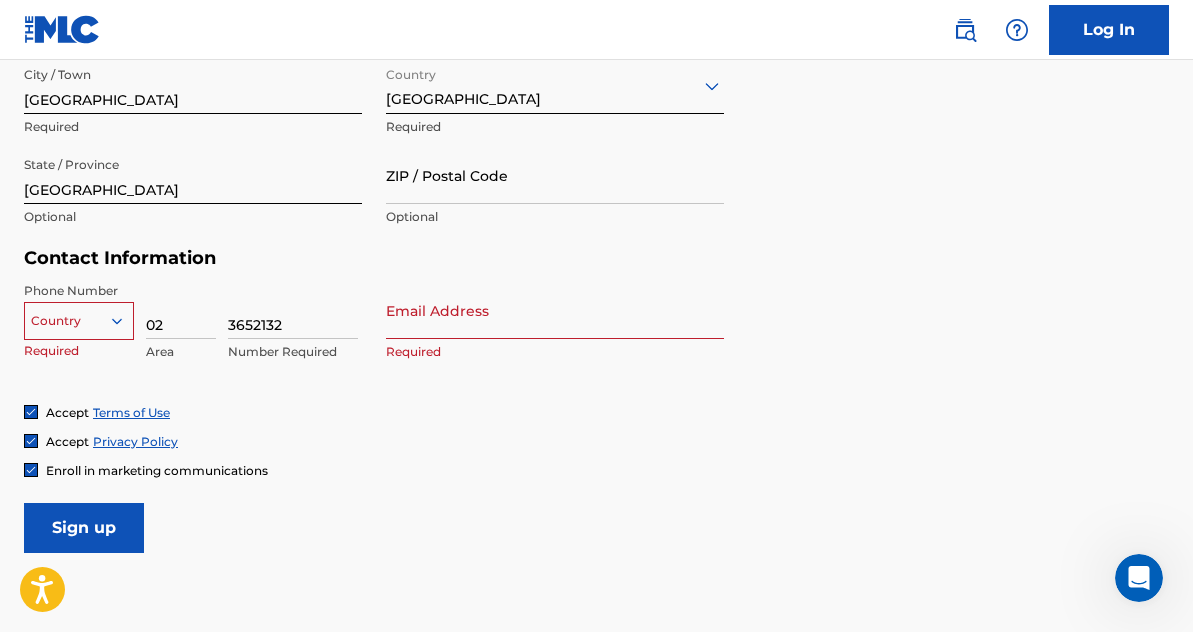 click on "Country" at bounding box center (79, 317) 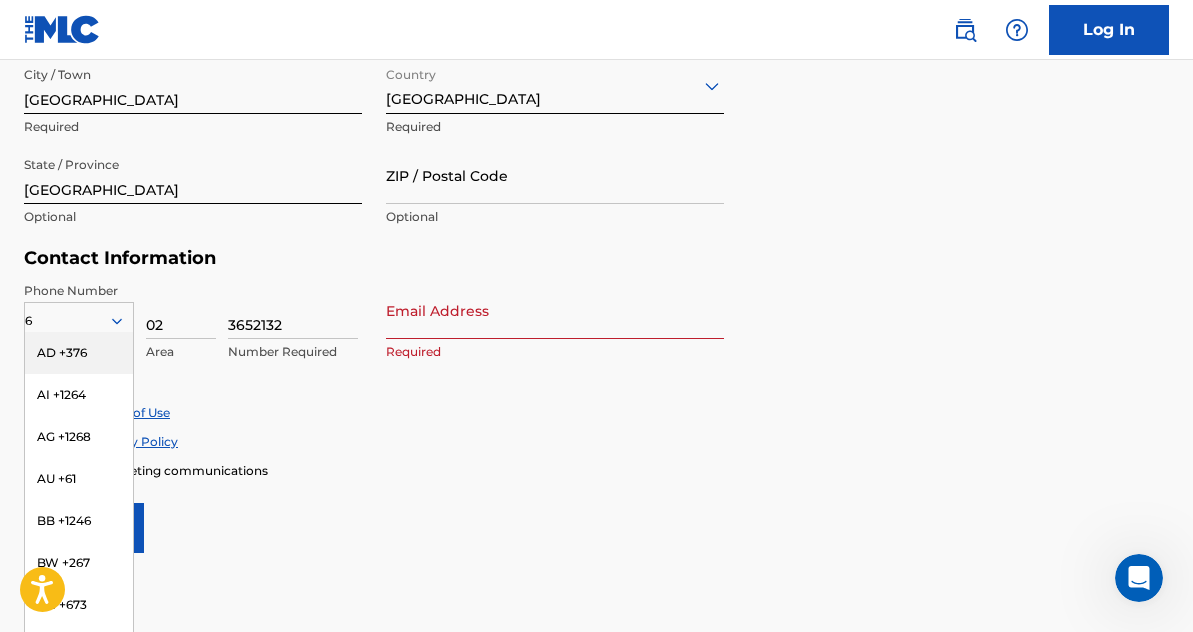 type on "63" 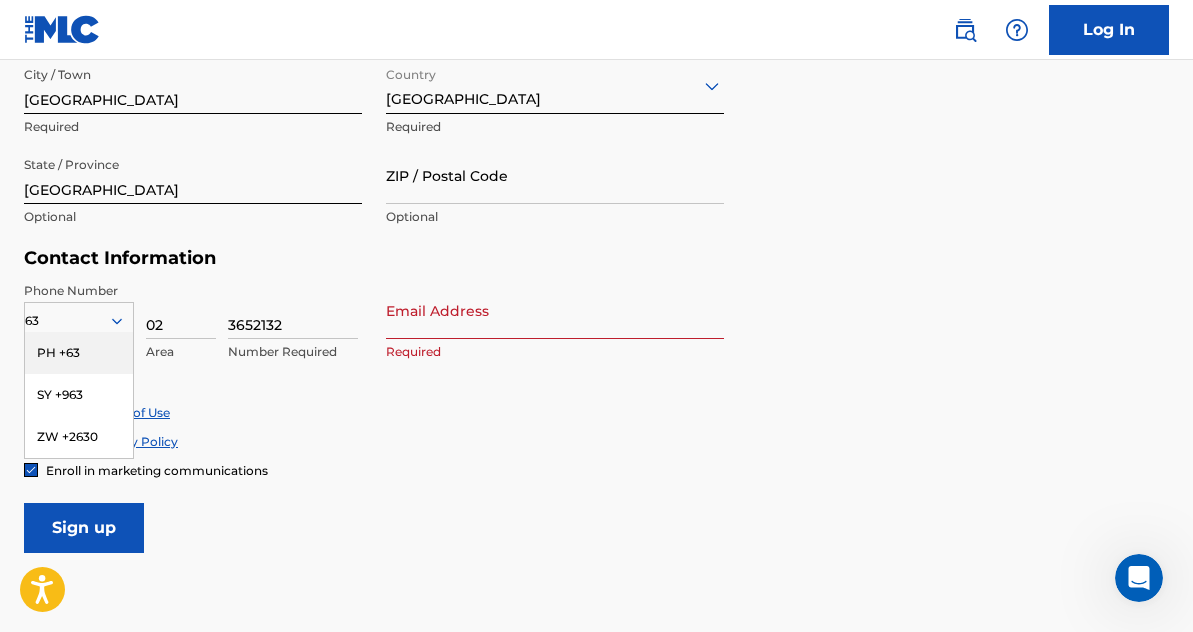 click on "PH +63" at bounding box center [79, 353] 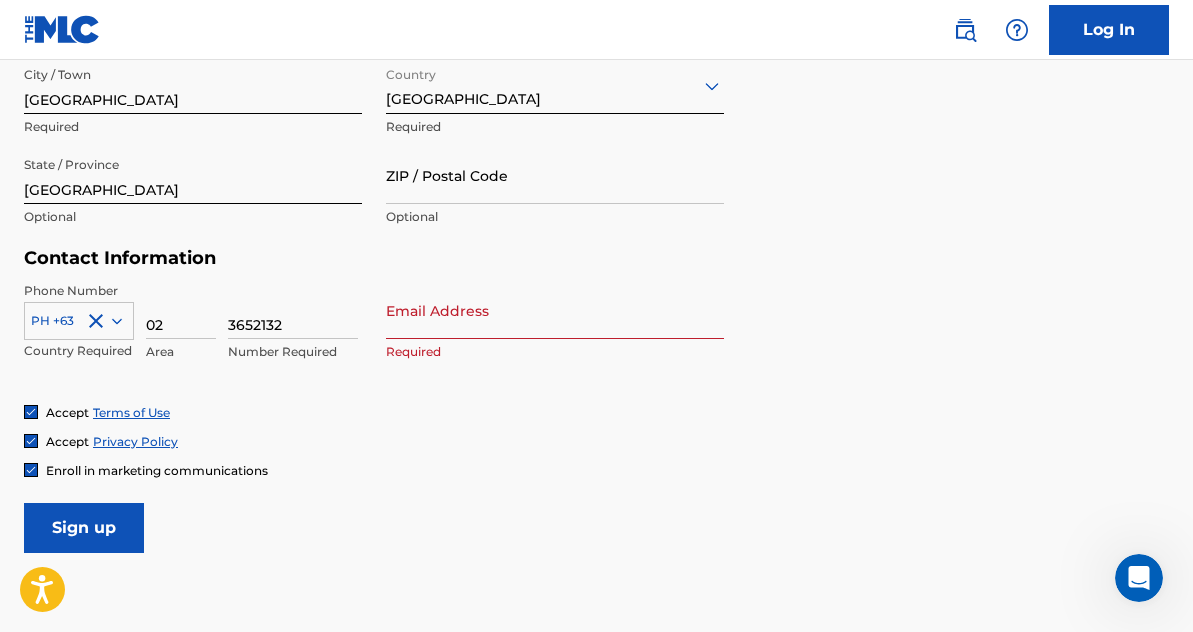 click on "Email Address" at bounding box center (555, 310) 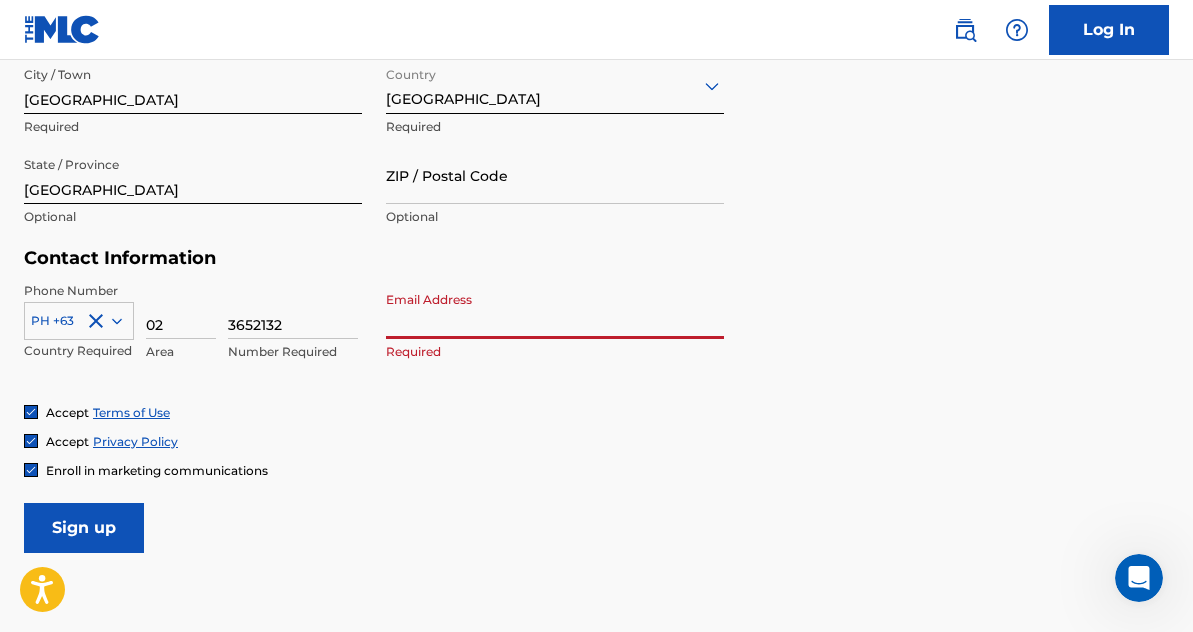 paste on "[EMAIL_ADDRESS][DOMAIN_NAME]" 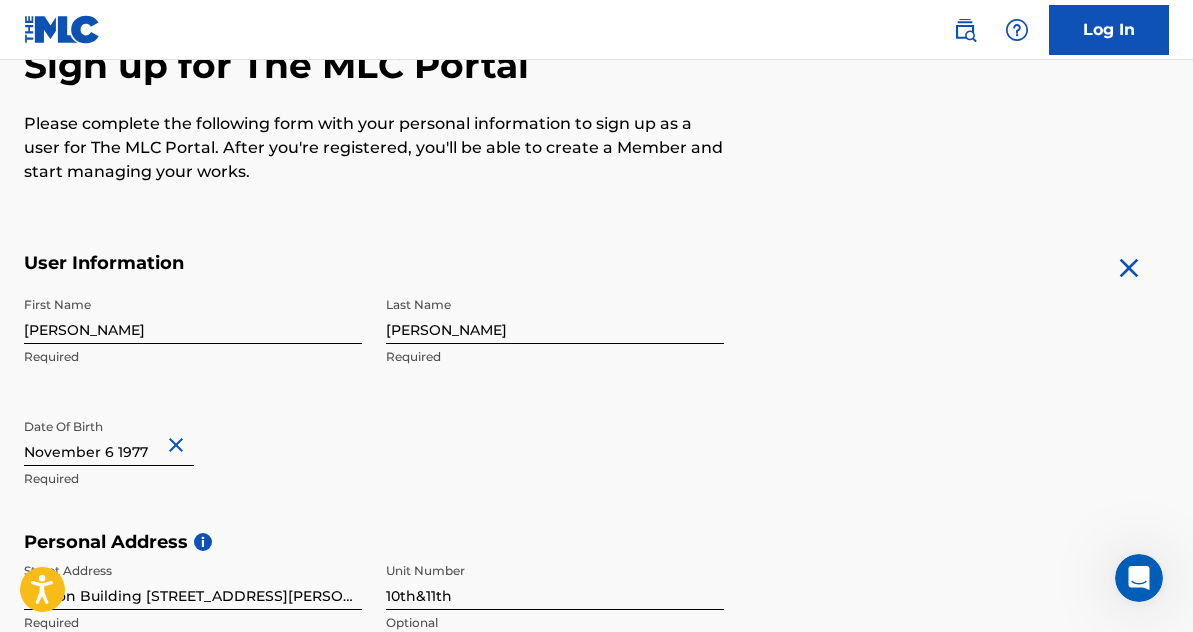 scroll, scrollTop: 213, scrollLeft: 0, axis: vertical 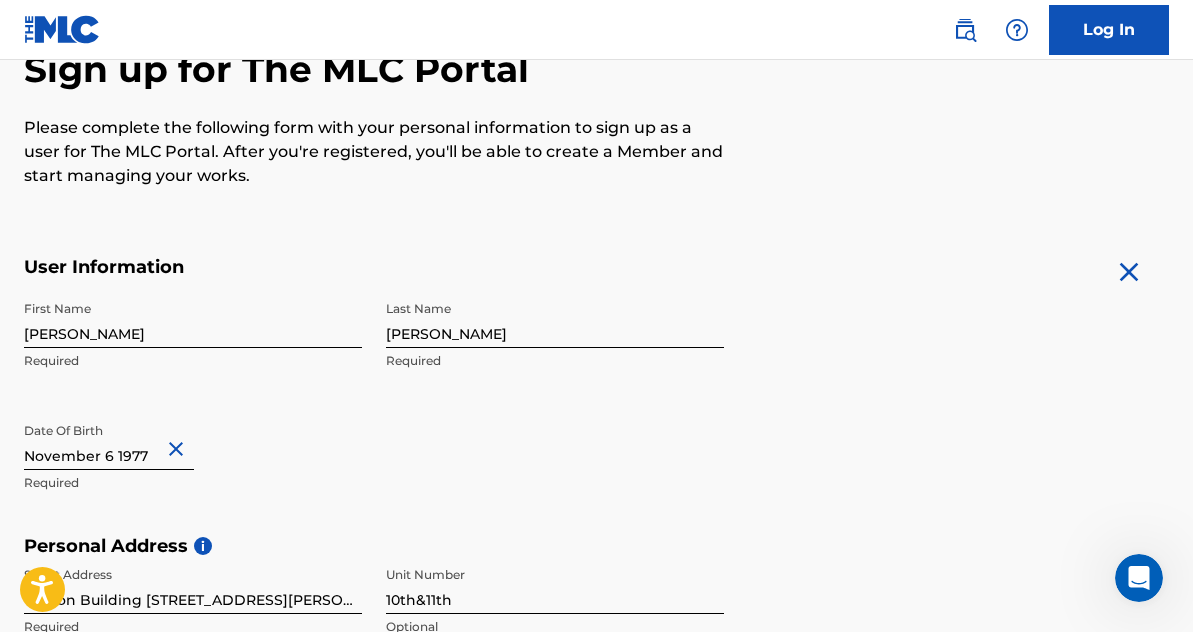 type on "[EMAIL_ADDRESS][DOMAIN_NAME]" 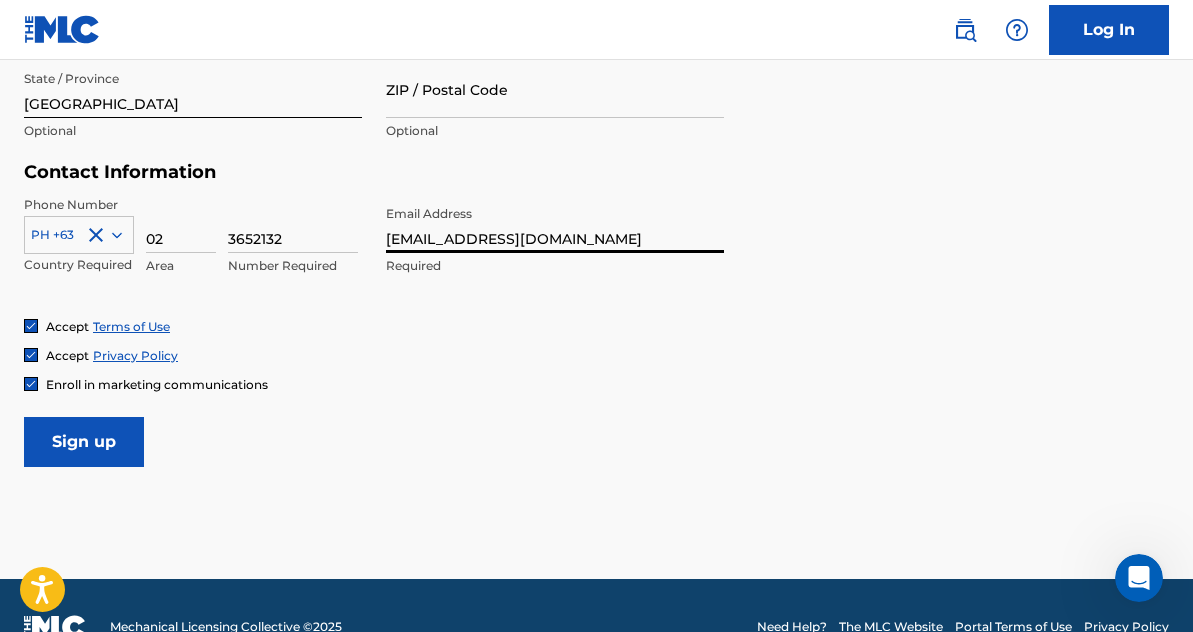 scroll, scrollTop: 931, scrollLeft: 0, axis: vertical 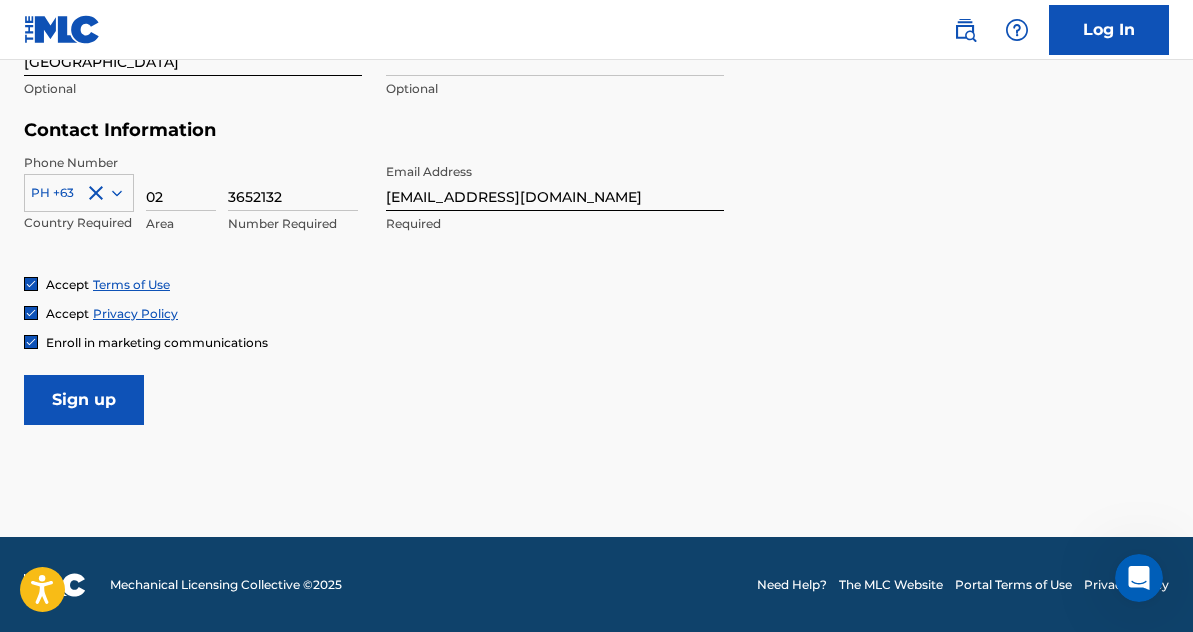 click on "Sign up" at bounding box center (84, 400) 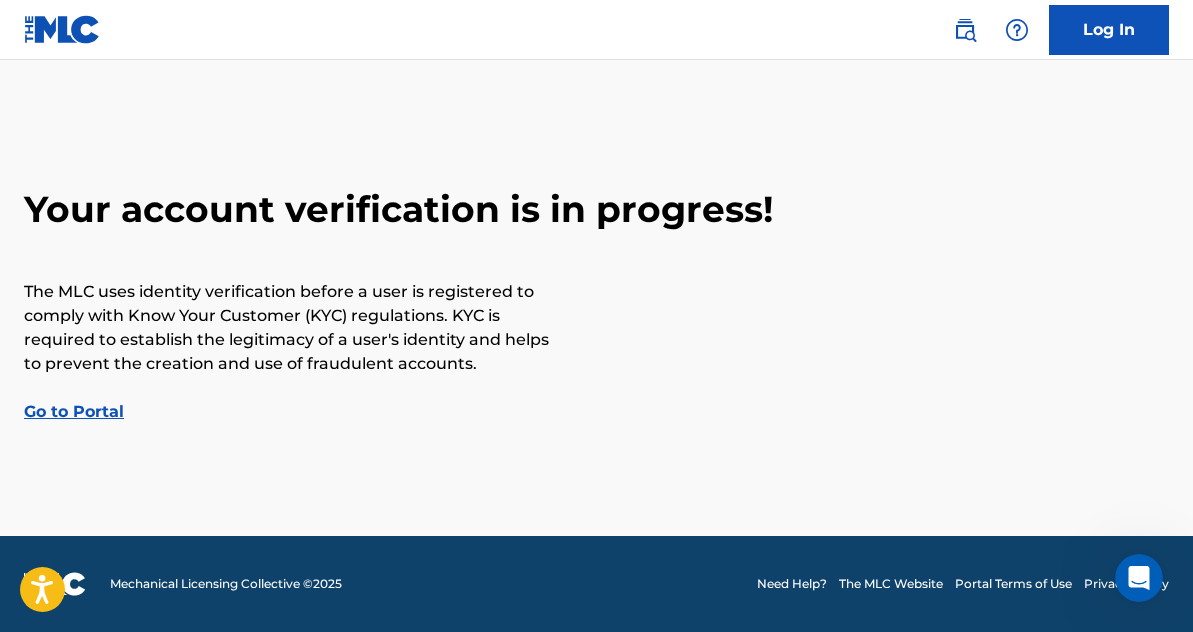 scroll, scrollTop: 0, scrollLeft: 0, axis: both 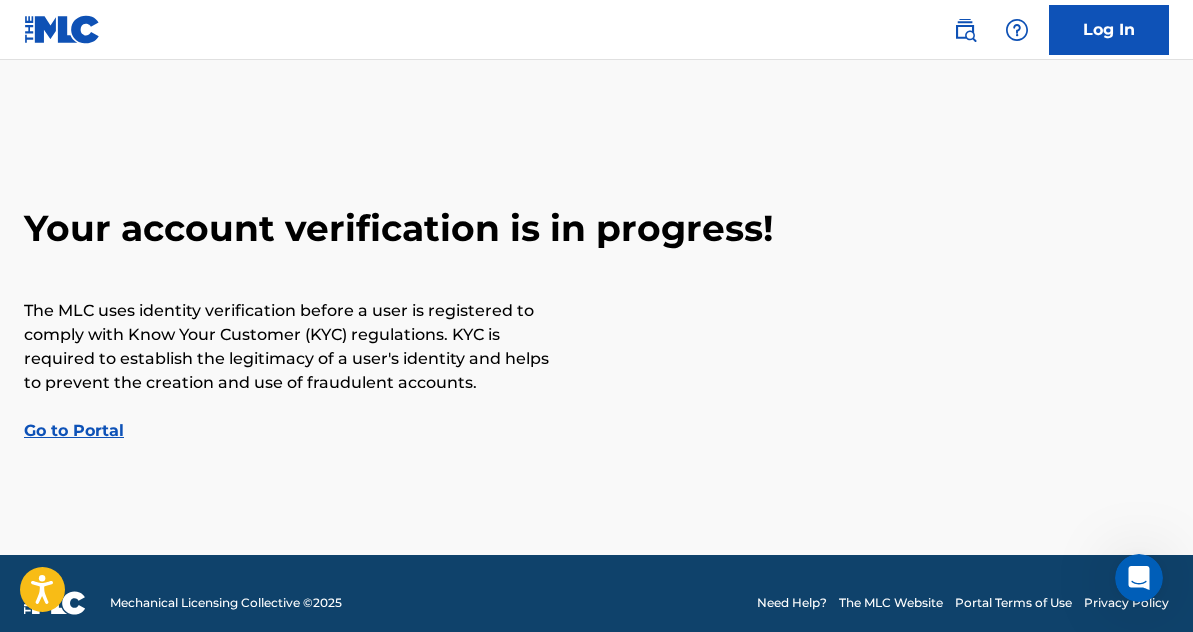 click 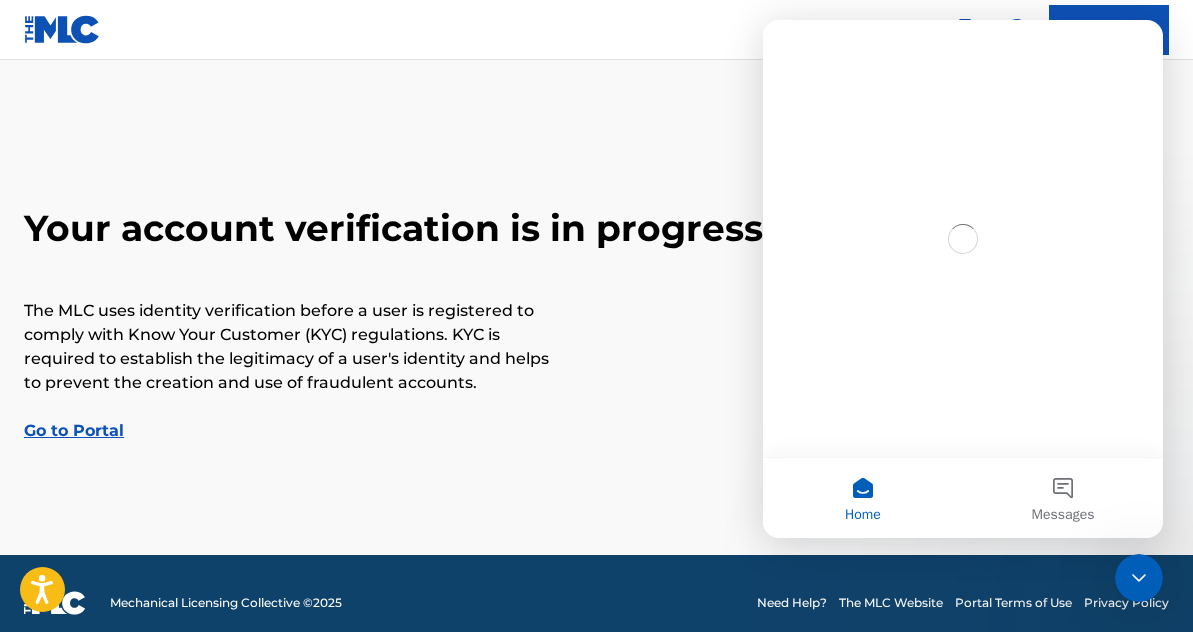 scroll, scrollTop: 0, scrollLeft: 0, axis: both 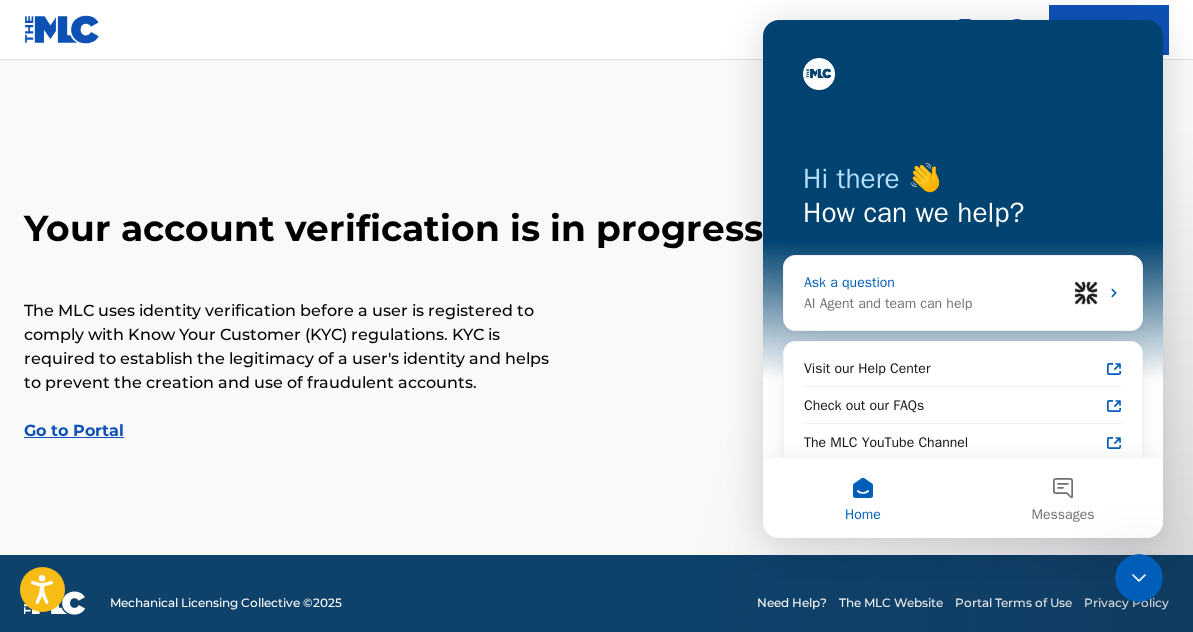 click on "Ask a question AI Agent and team can help" at bounding box center [963, 293] 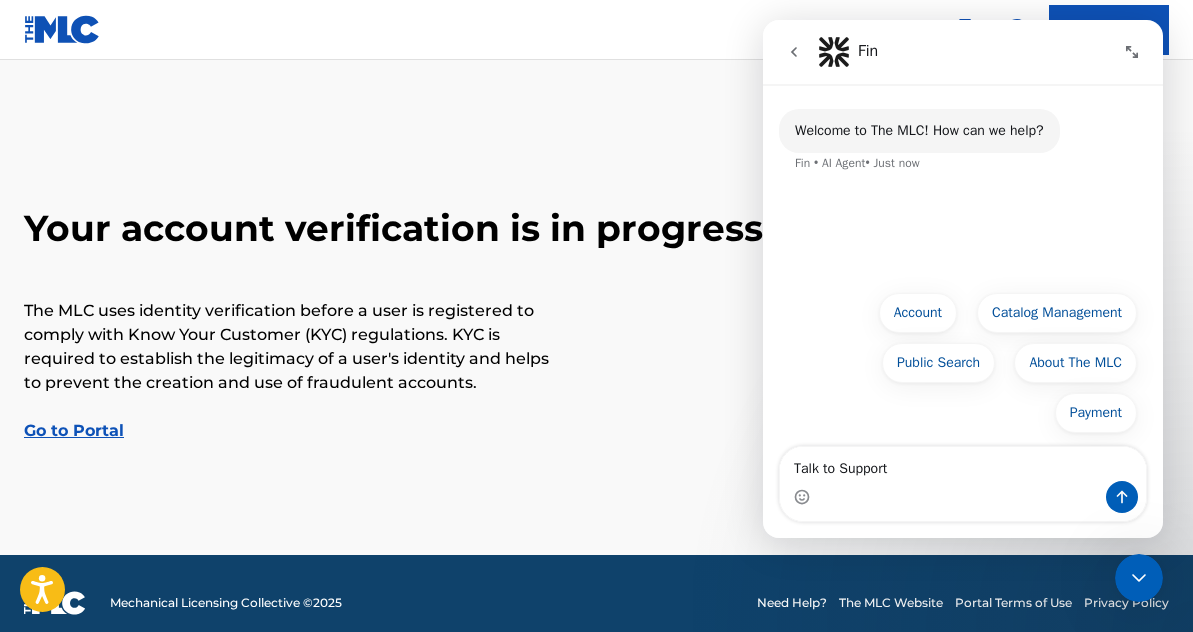 click on "Talk to Support" at bounding box center (963, 464) 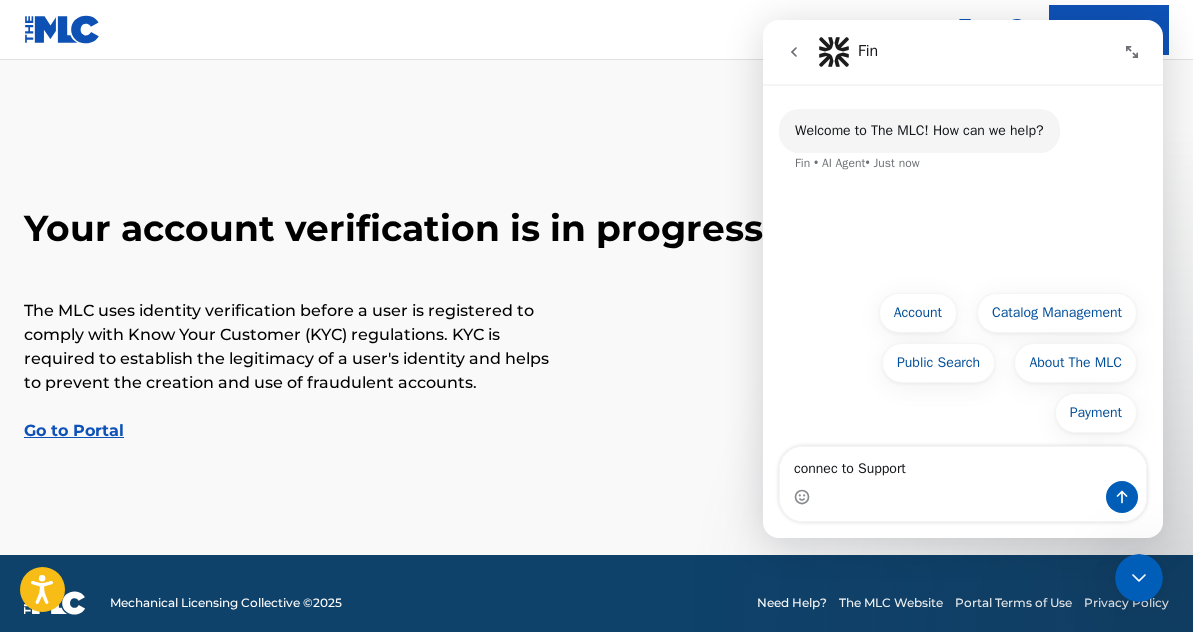 type on "connect to Support" 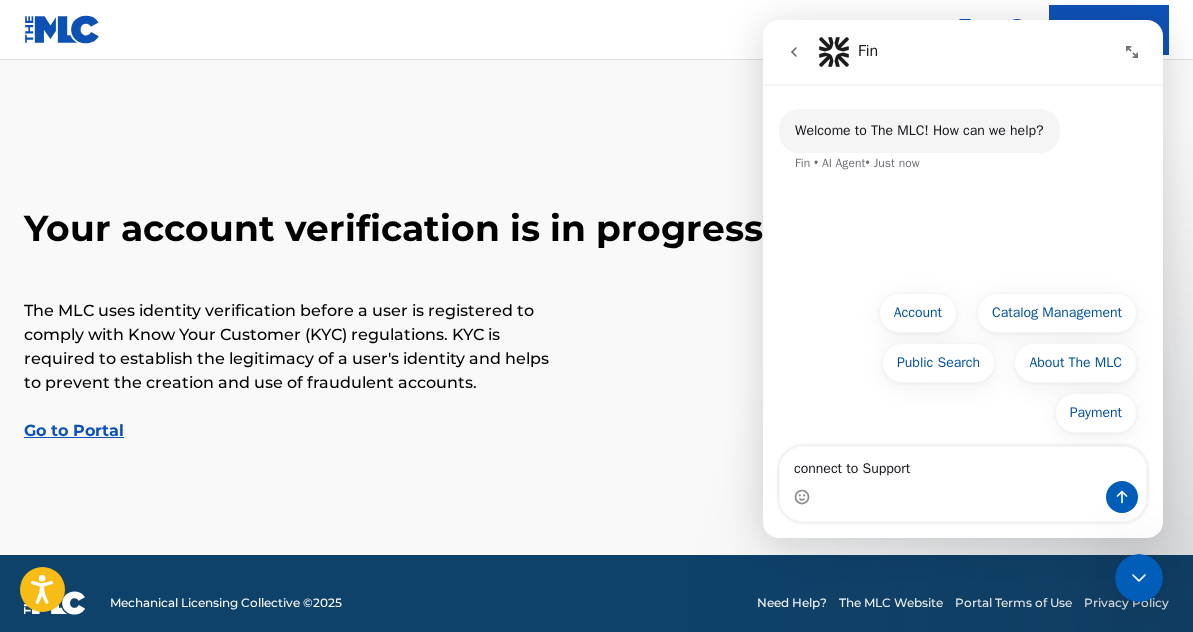 type 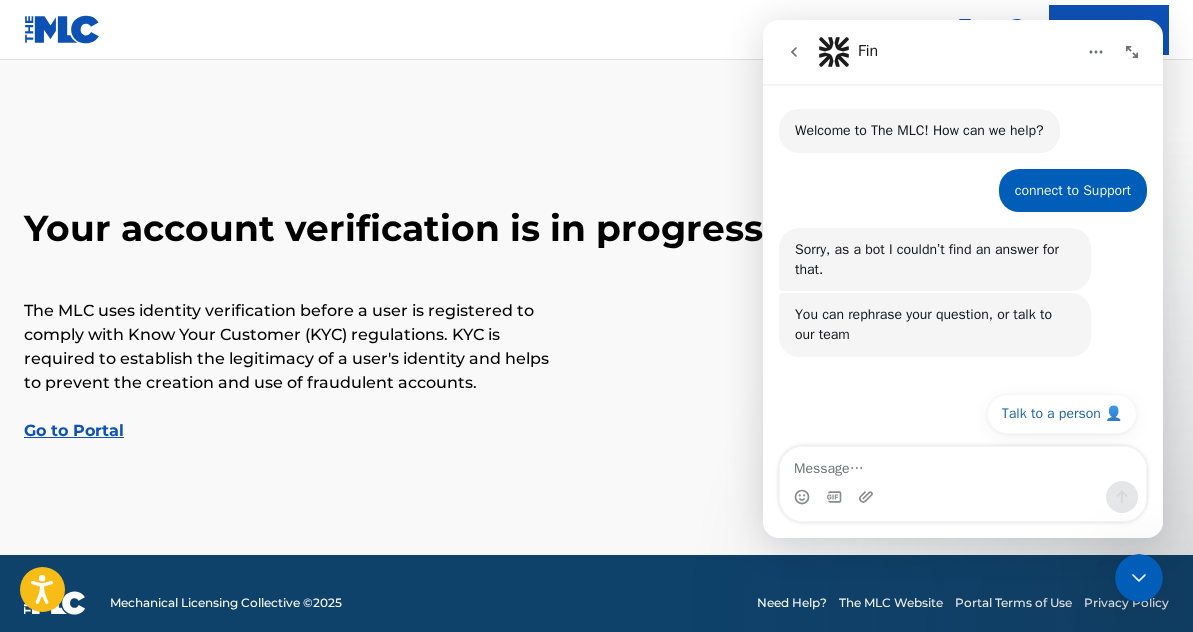 scroll, scrollTop: 2, scrollLeft: 0, axis: vertical 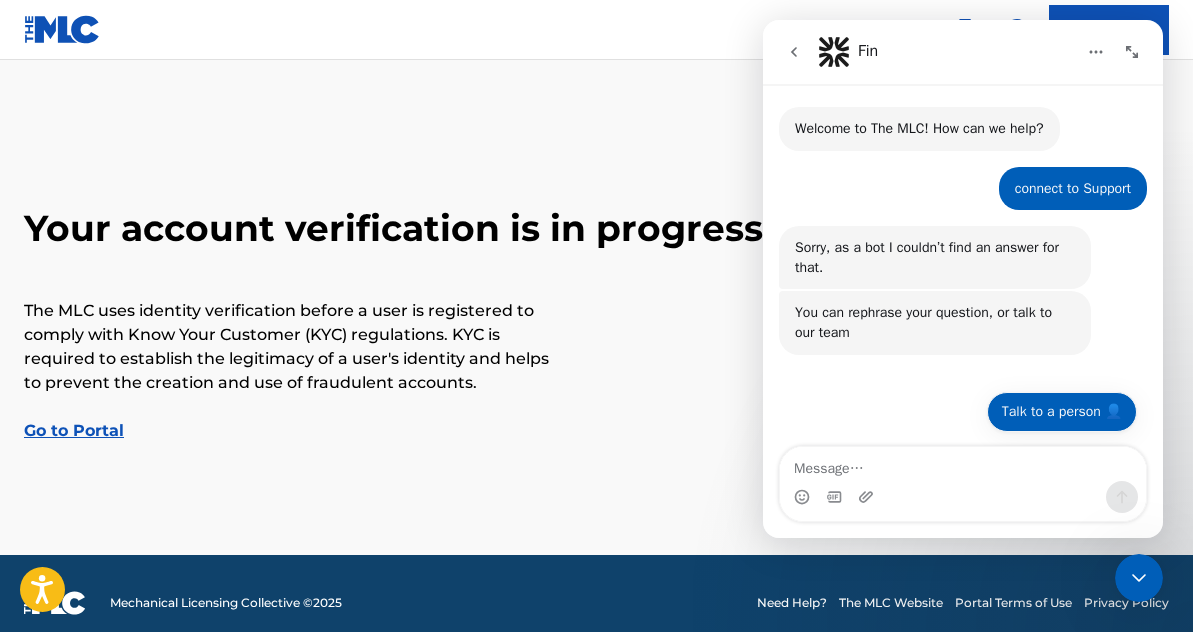 click on "Talk to a person 👤" at bounding box center [1062, 412] 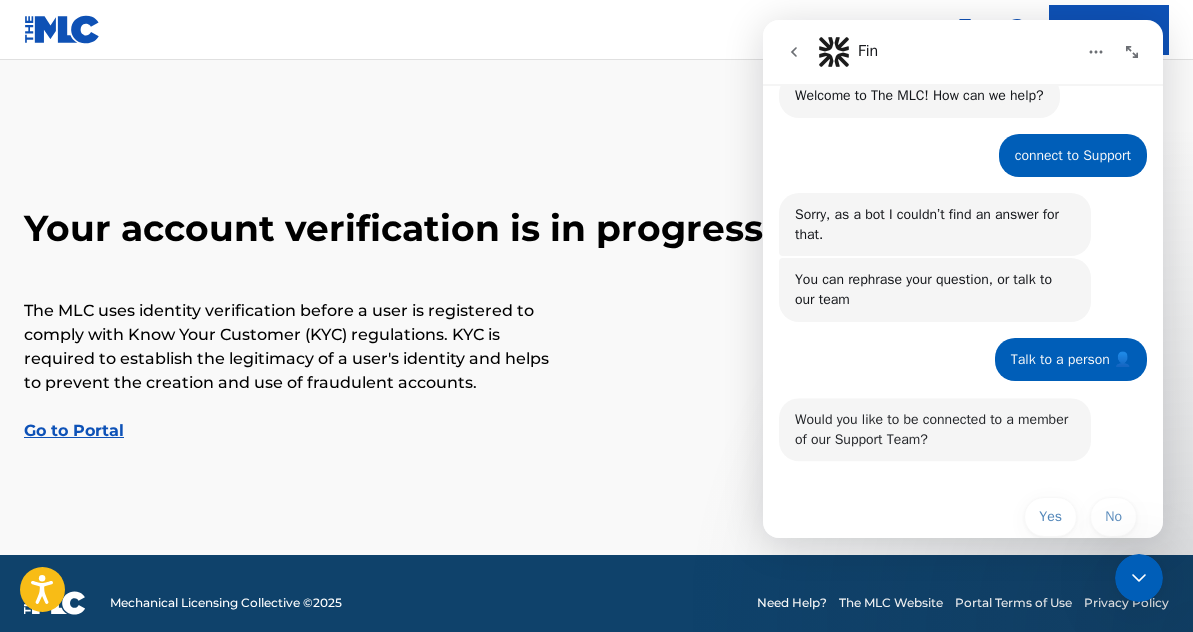 scroll, scrollTop: 69, scrollLeft: 0, axis: vertical 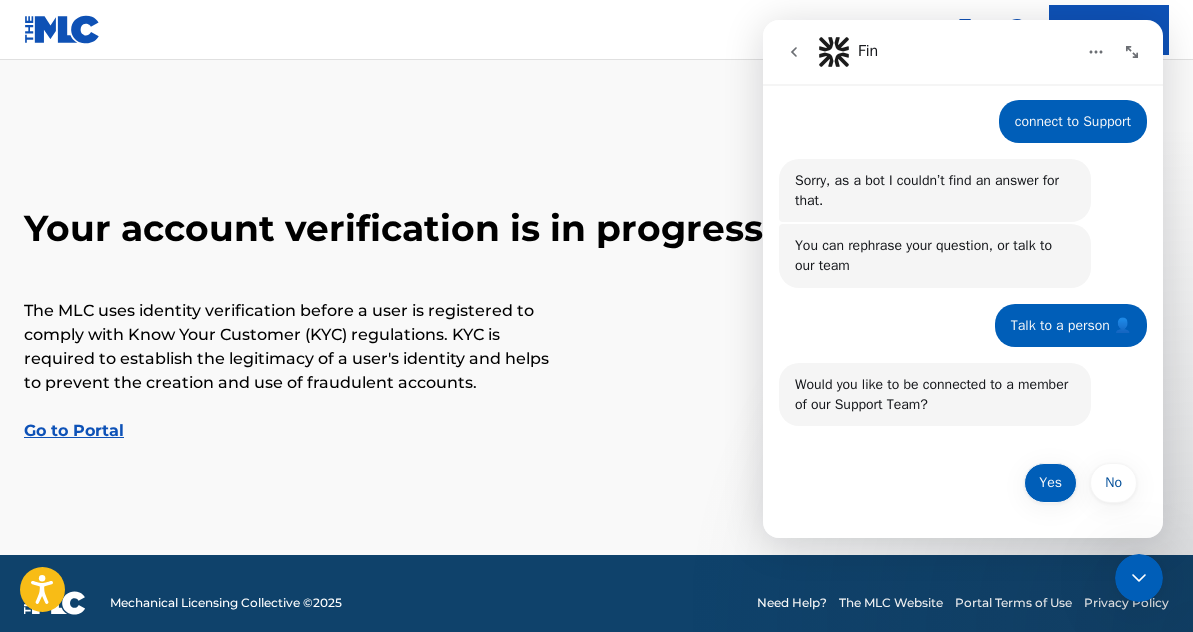 click on "Yes" at bounding box center (1050, 483) 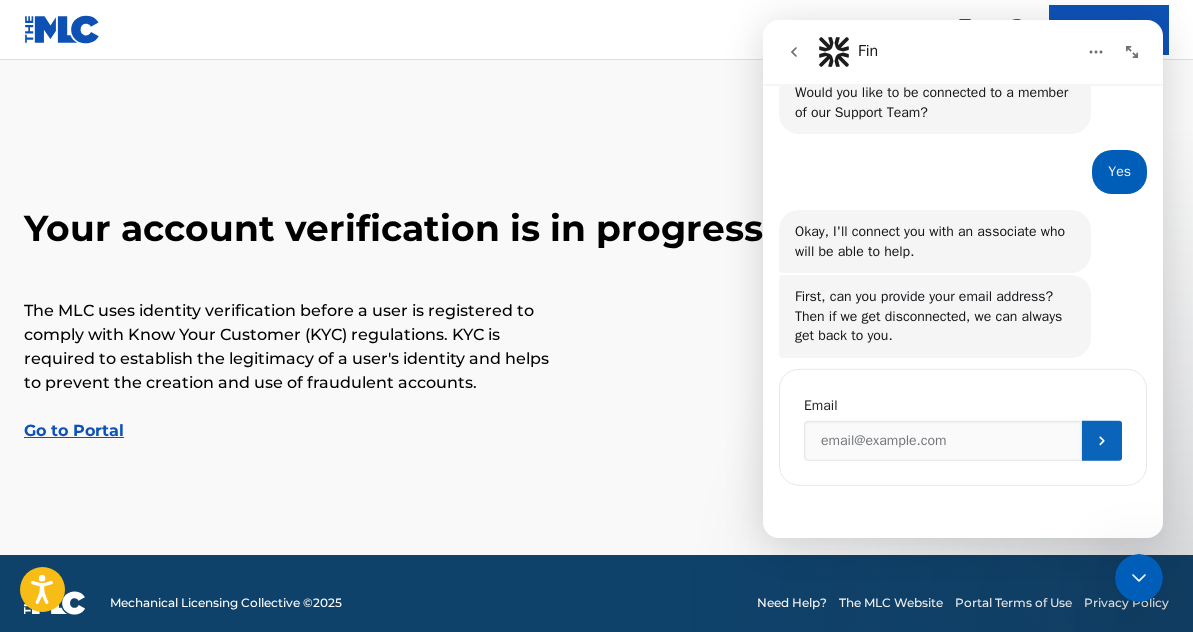 scroll, scrollTop: 361, scrollLeft: 0, axis: vertical 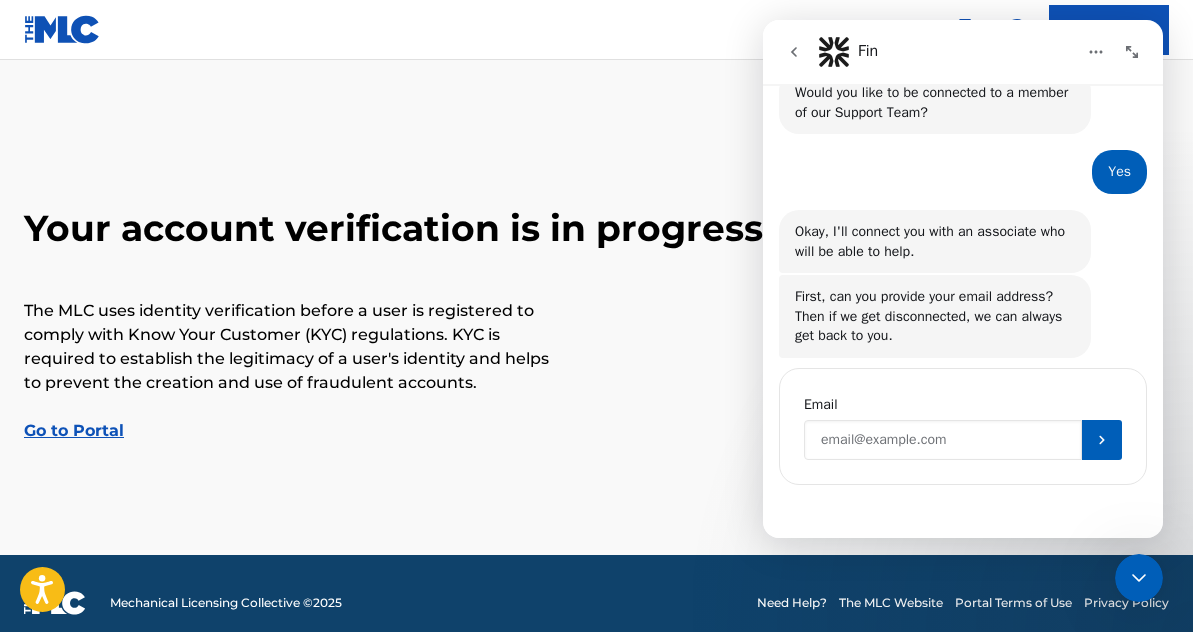 click at bounding box center [943, 440] 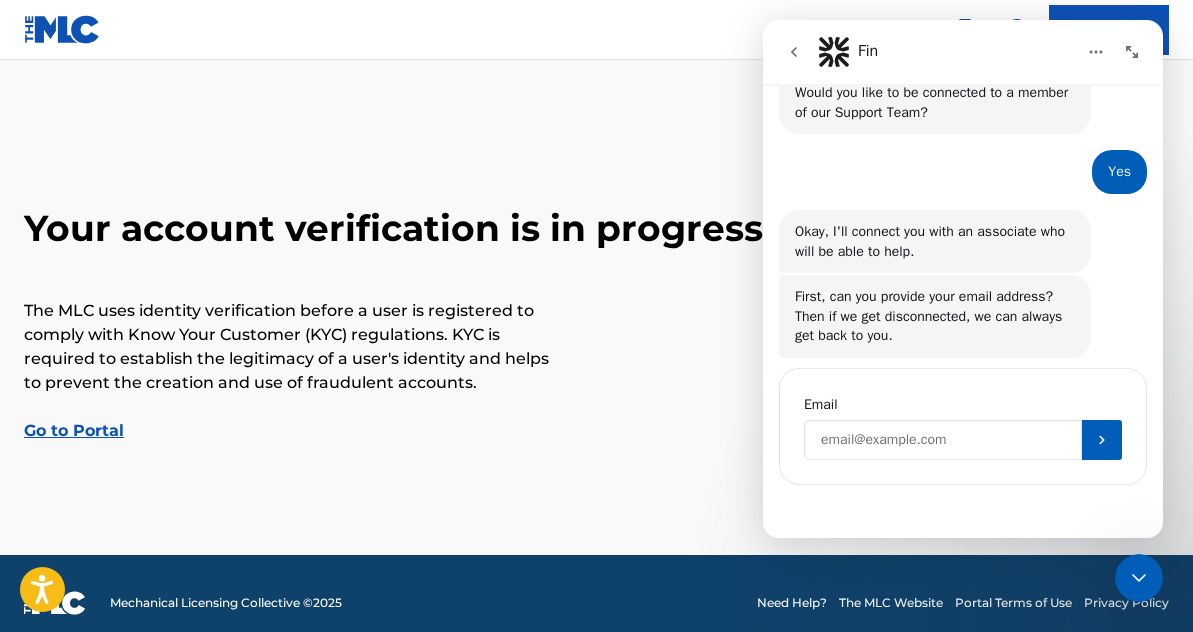 paste on "[EMAIL_ADDRESS][DOMAIN_NAME]" 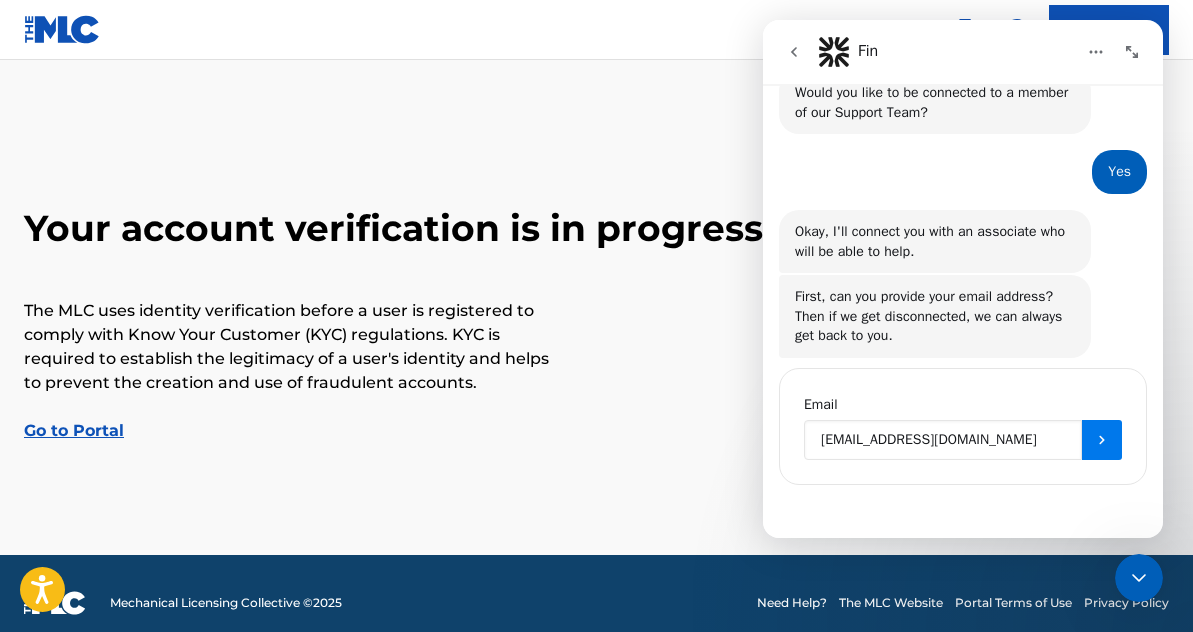 type on "[EMAIL_ADDRESS][DOMAIN_NAME]" 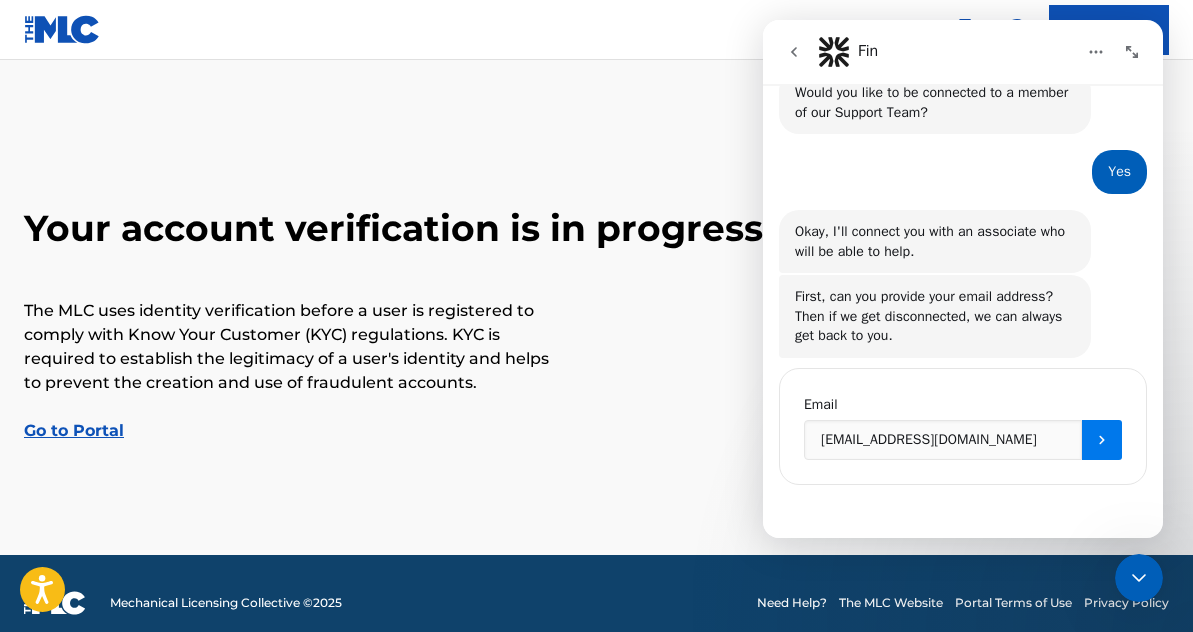 click at bounding box center (1102, 440) 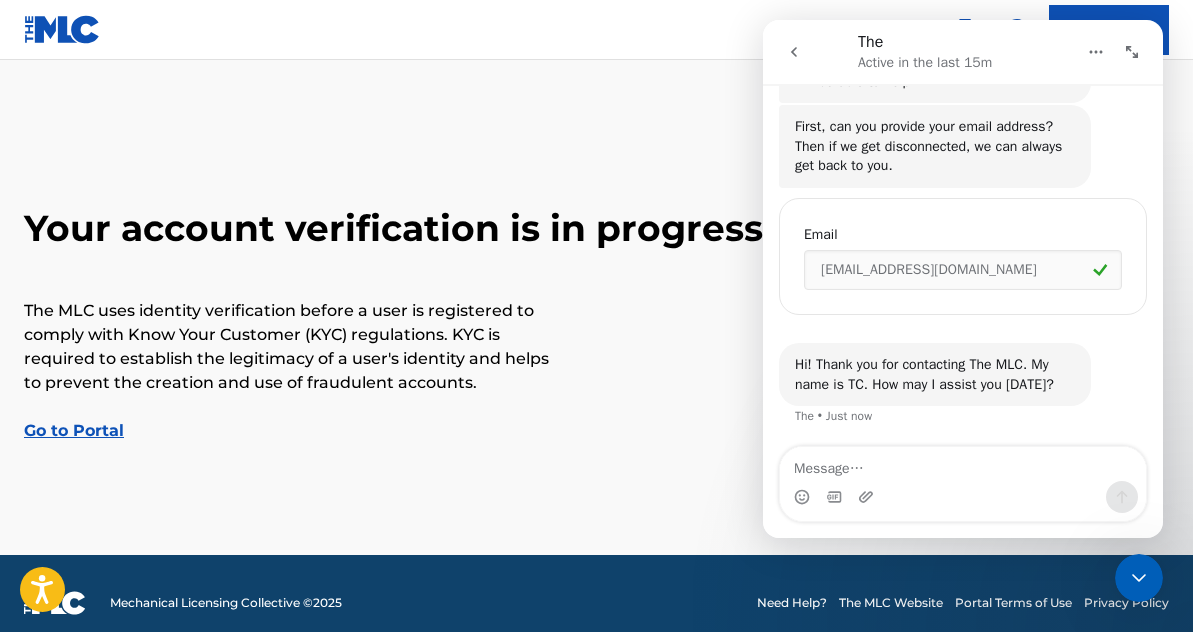 scroll, scrollTop: 532, scrollLeft: 0, axis: vertical 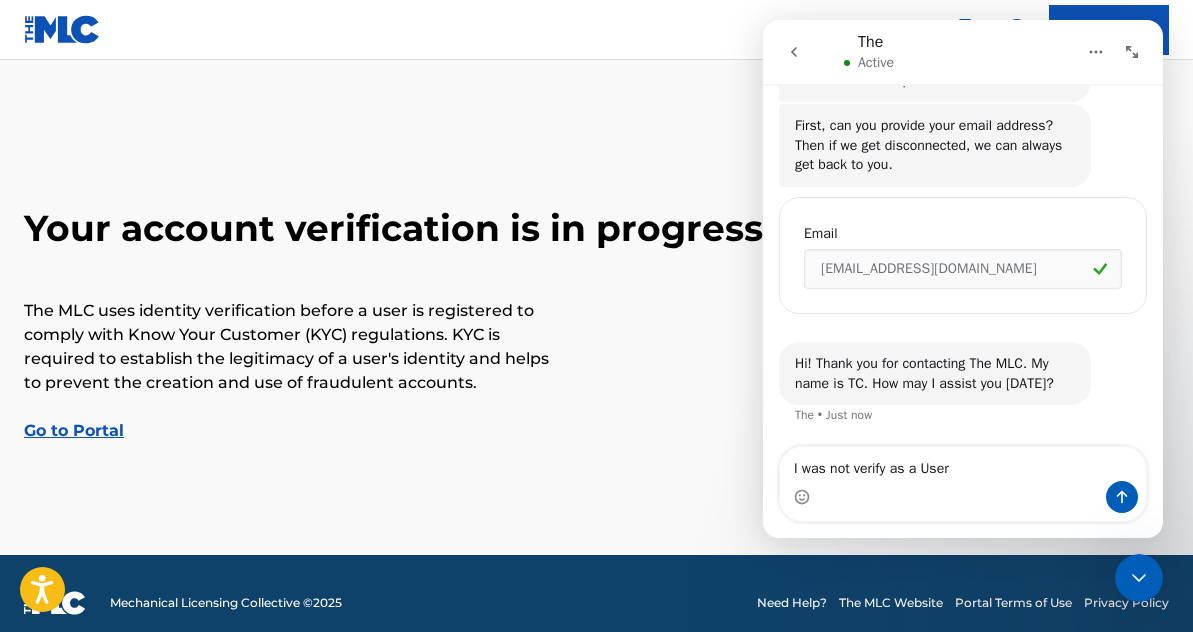 type on "I was not verify as a User" 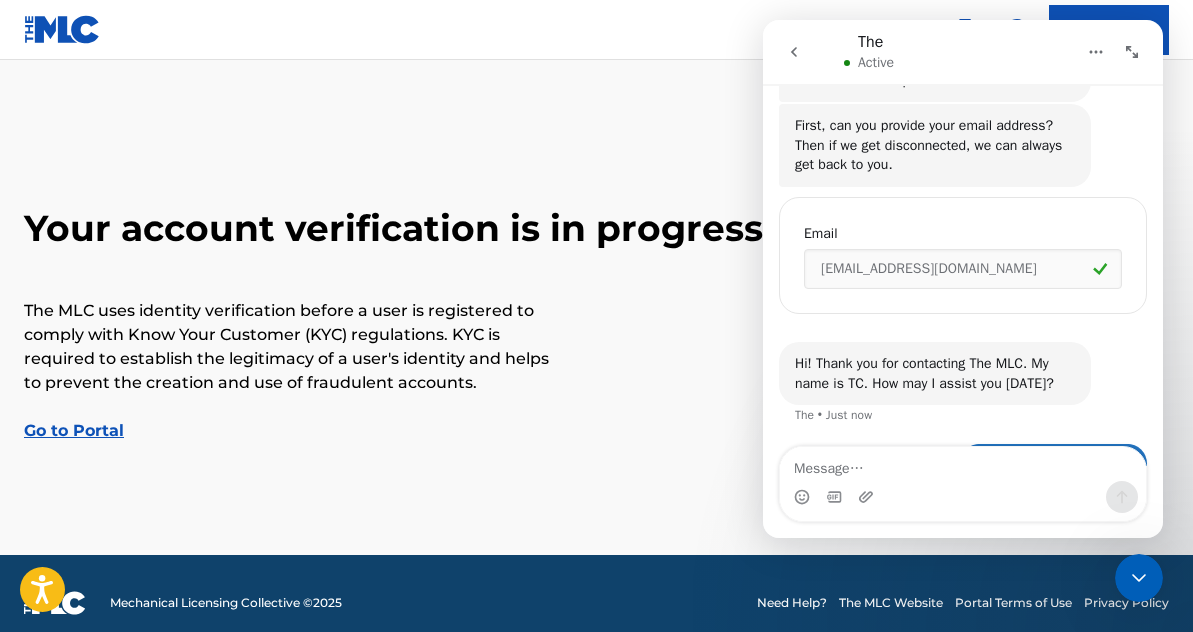 scroll, scrollTop: 591, scrollLeft: 0, axis: vertical 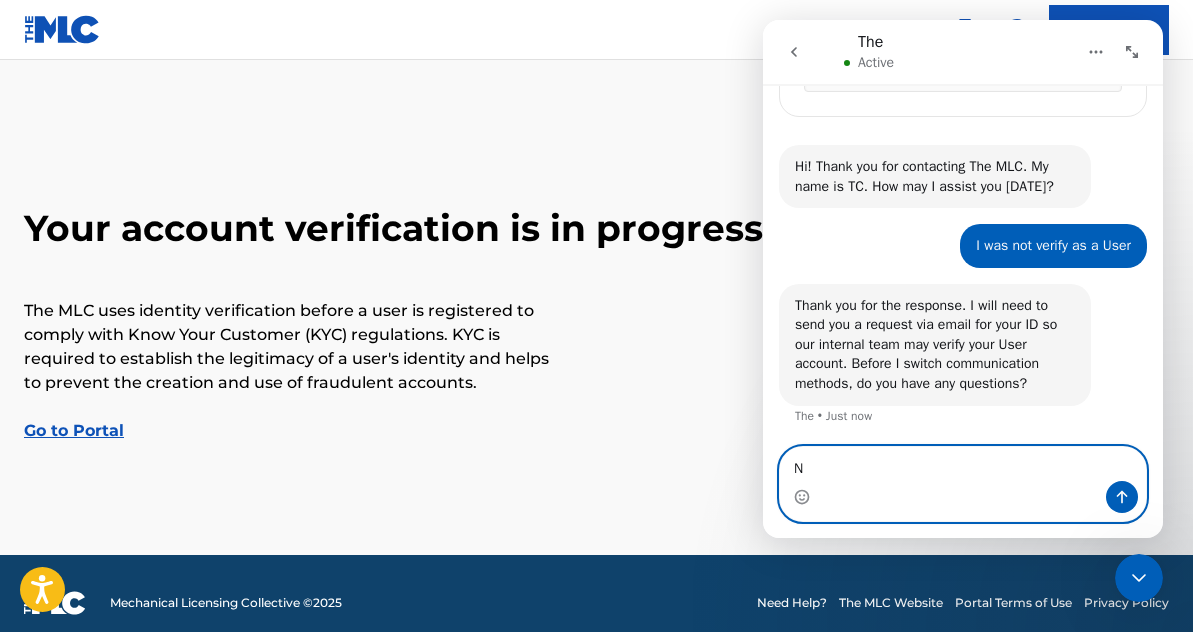 type on "No" 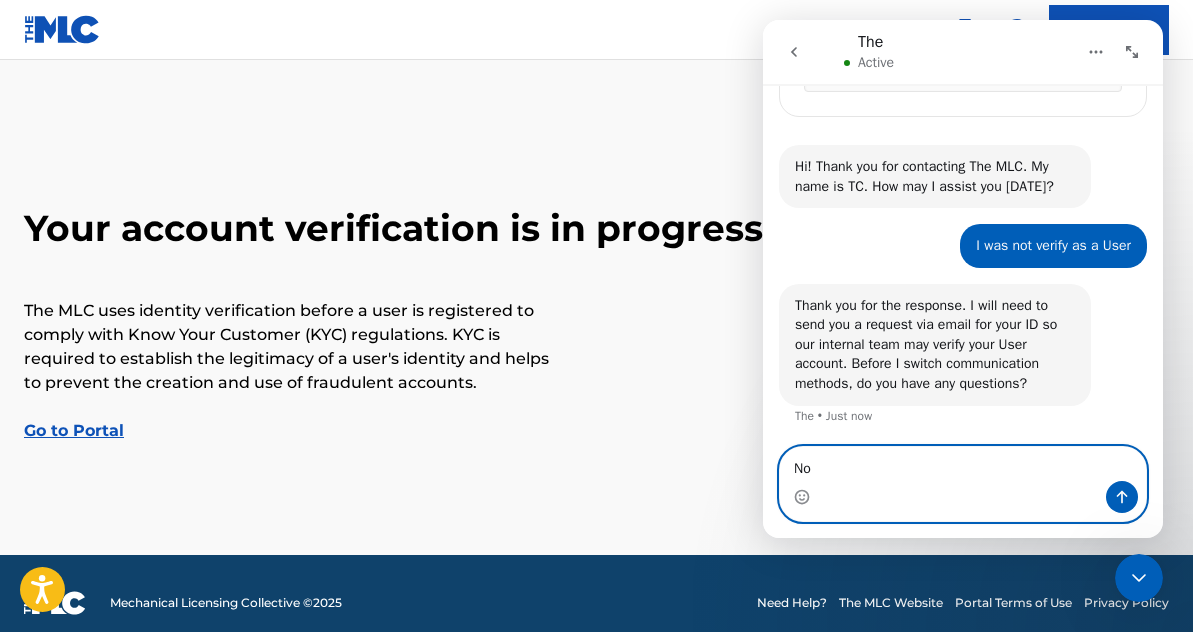 type 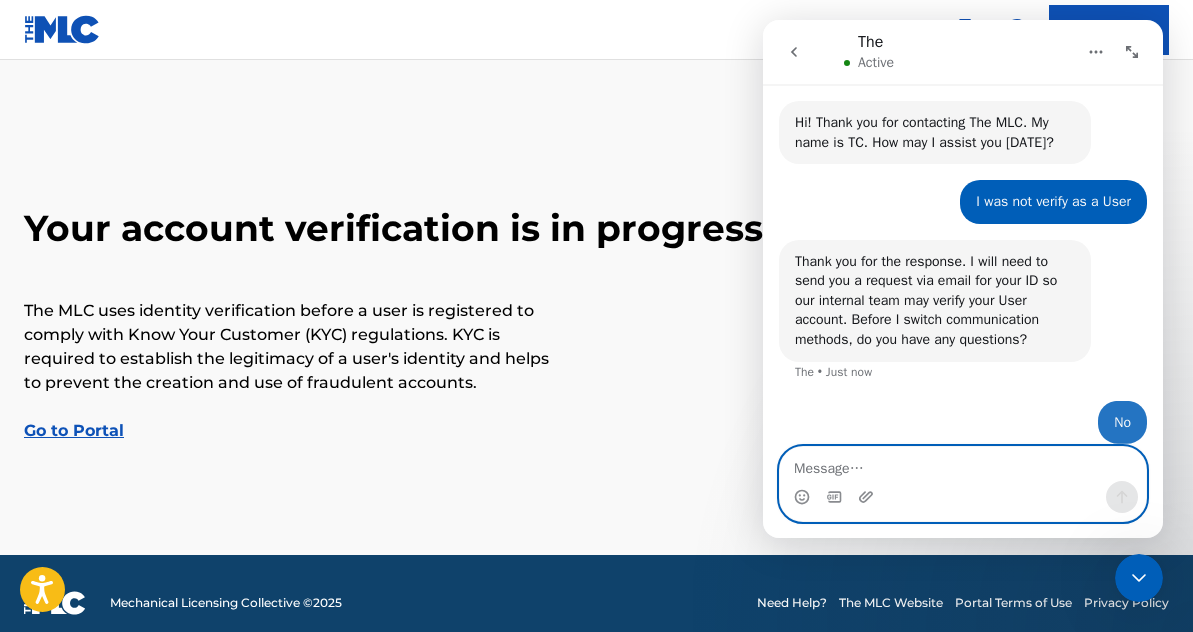 scroll, scrollTop: 789, scrollLeft: 0, axis: vertical 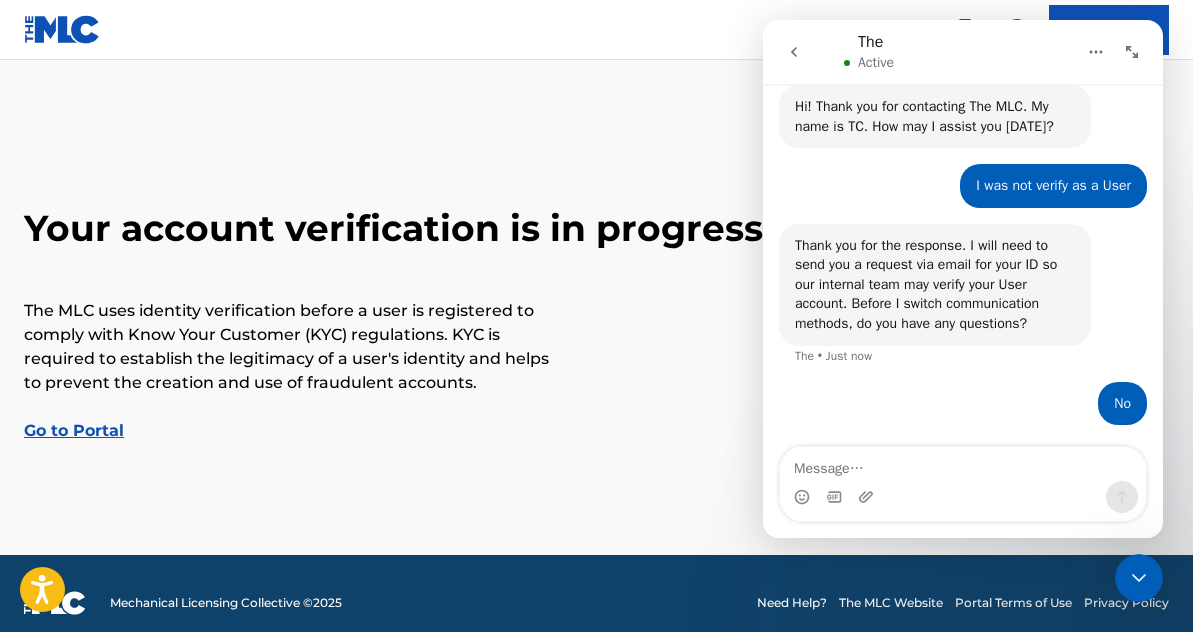 click 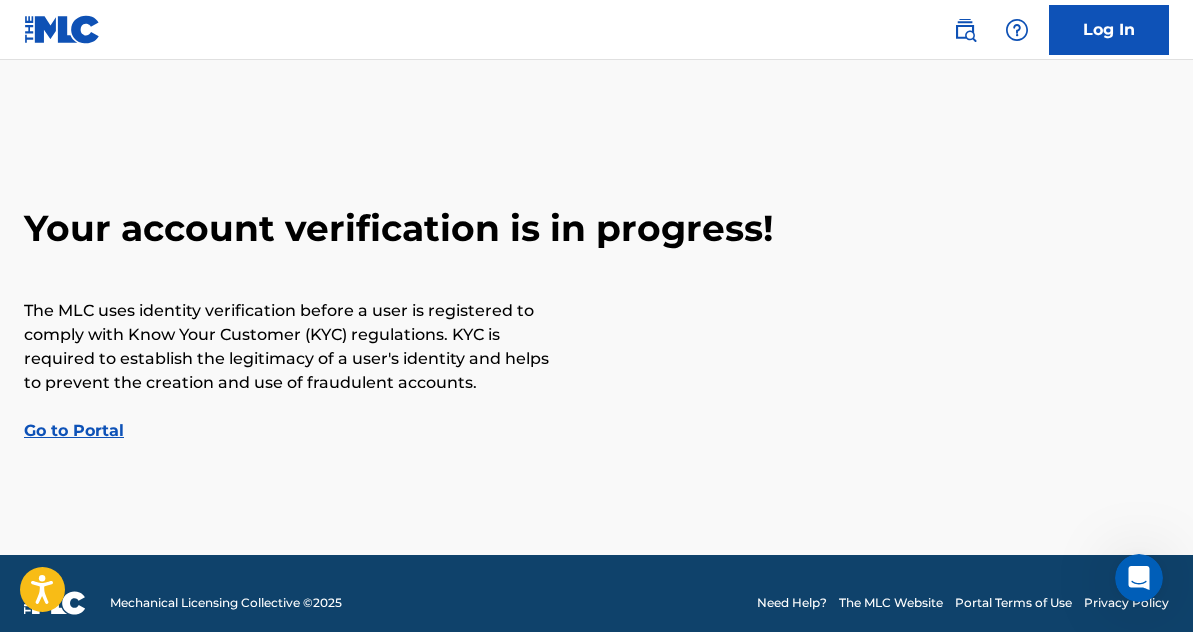 scroll, scrollTop: 0, scrollLeft: 0, axis: both 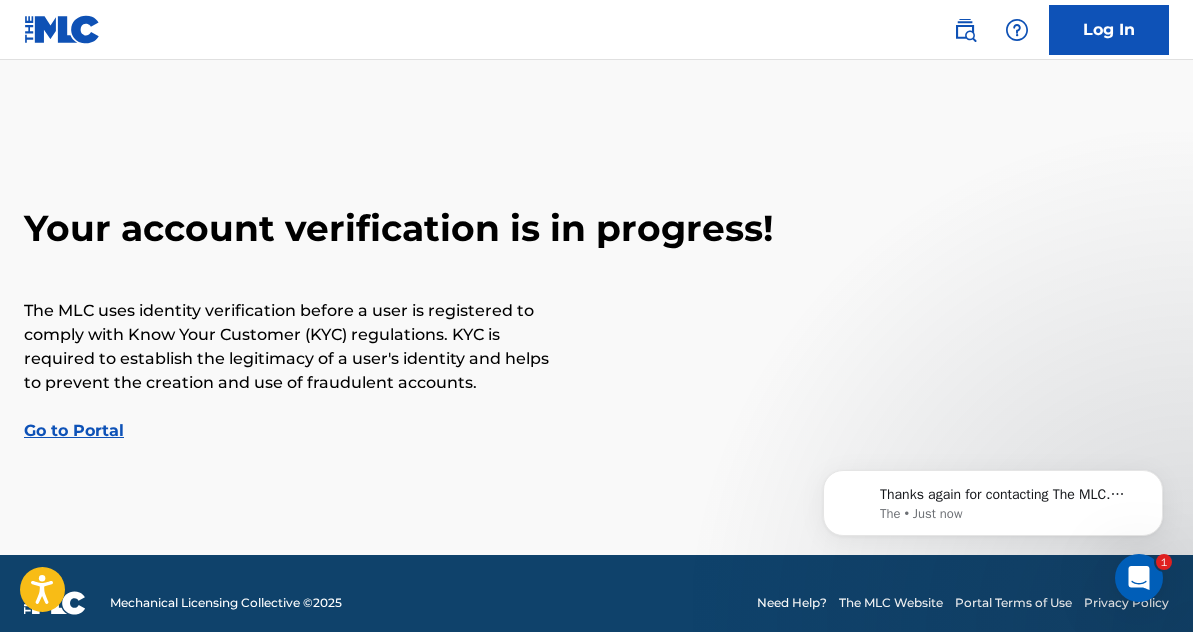 click 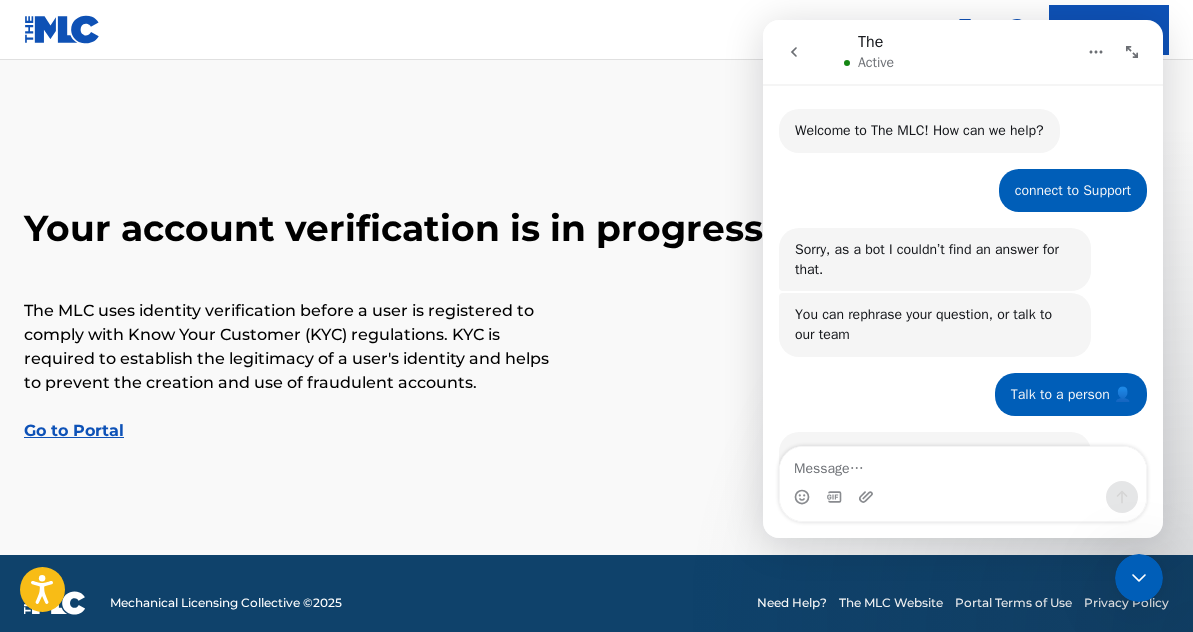 scroll, scrollTop: 74, scrollLeft: 0, axis: vertical 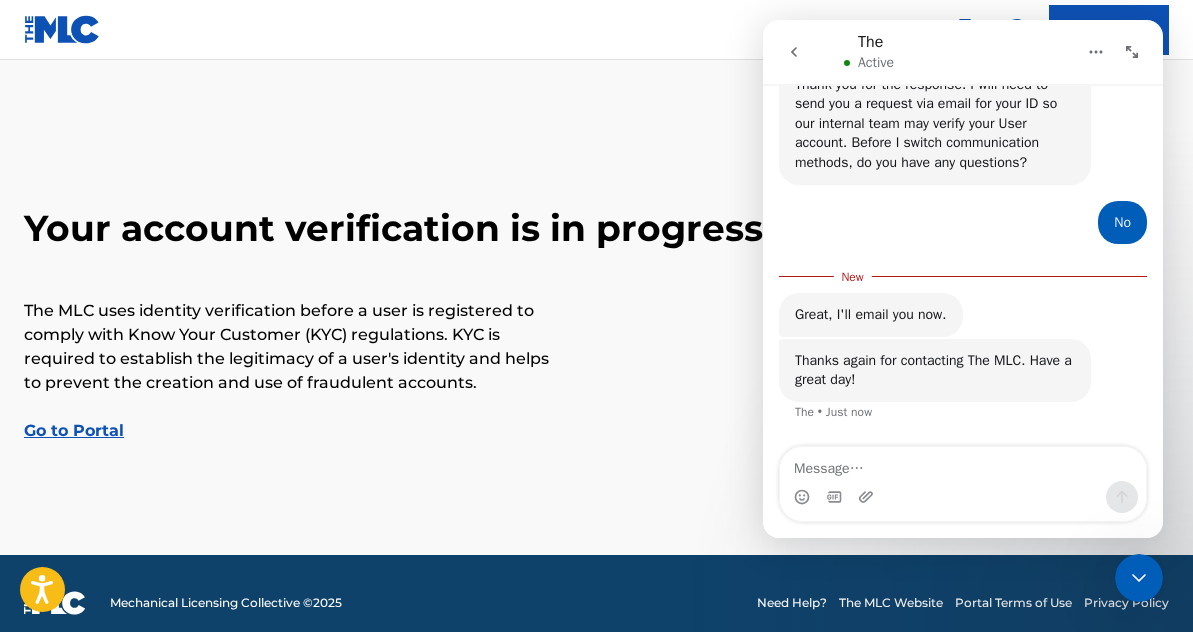 click 